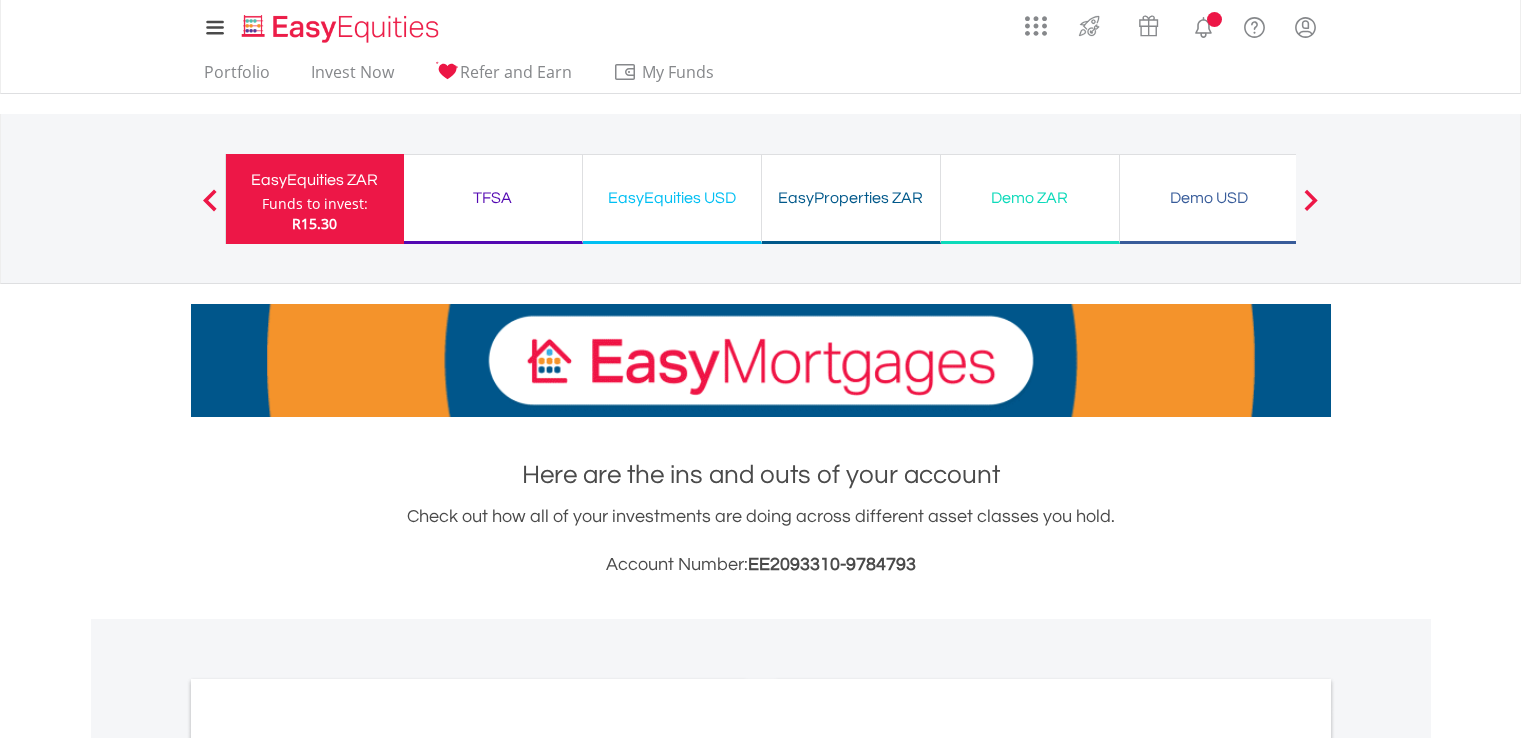 scroll, scrollTop: 0, scrollLeft: 0, axis: both 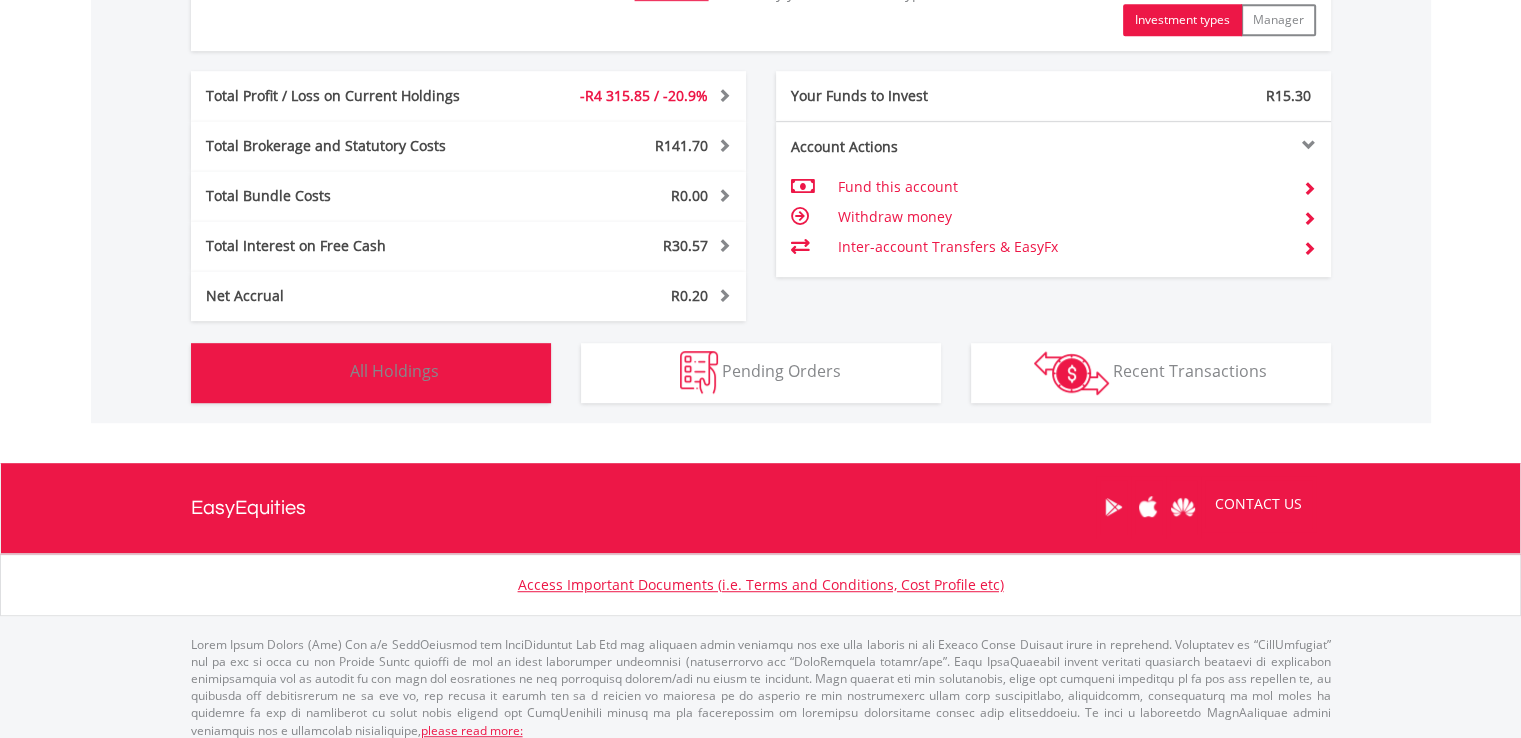 click on "All Holdings" at bounding box center [394, 371] 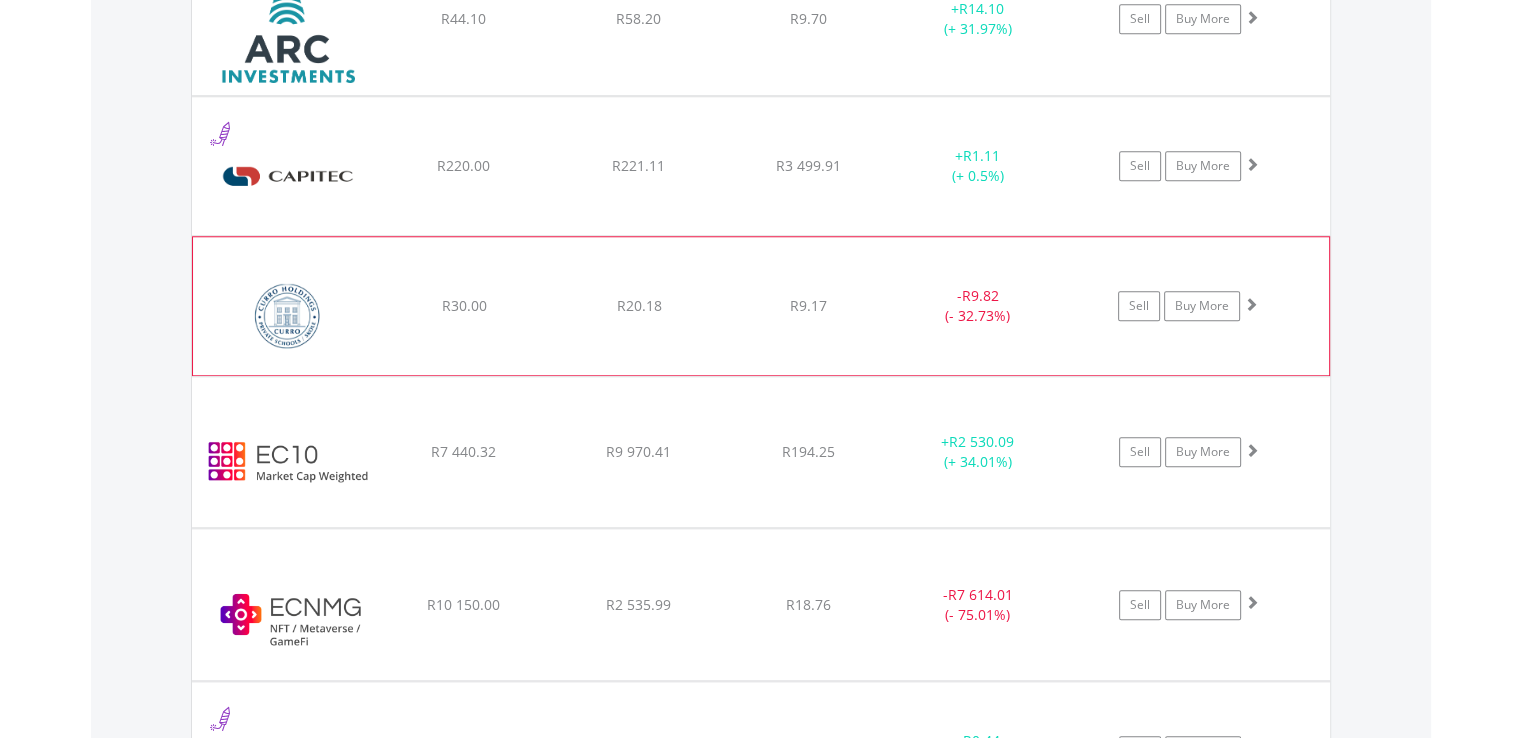 scroll, scrollTop: 1861, scrollLeft: 0, axis: vertical 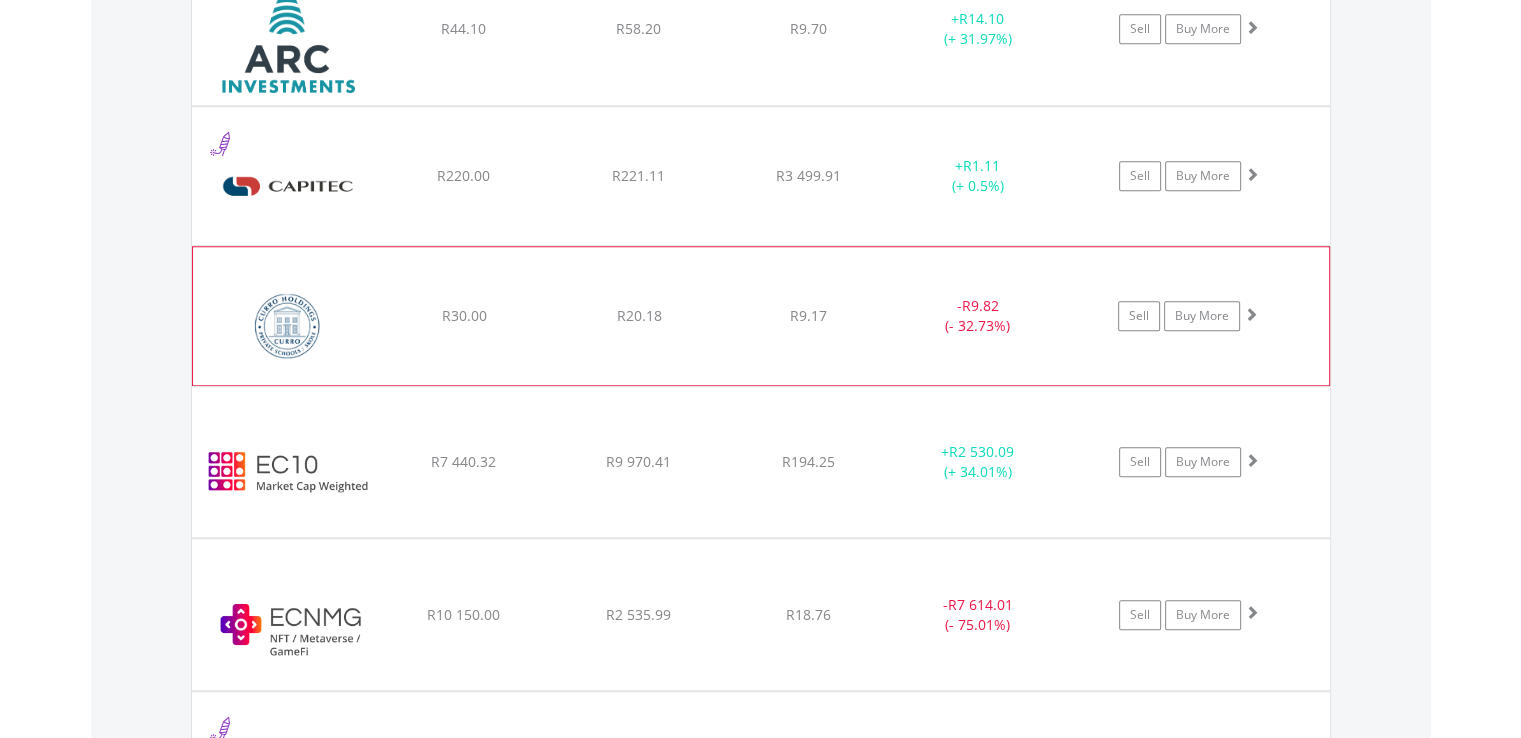 click on "﻿
Curro Holdings Limited
R30.00
R20.18
R9.17
-  R9.82 (- 32.73%)
Sell
Buy More" at bounding box center (761, -124) 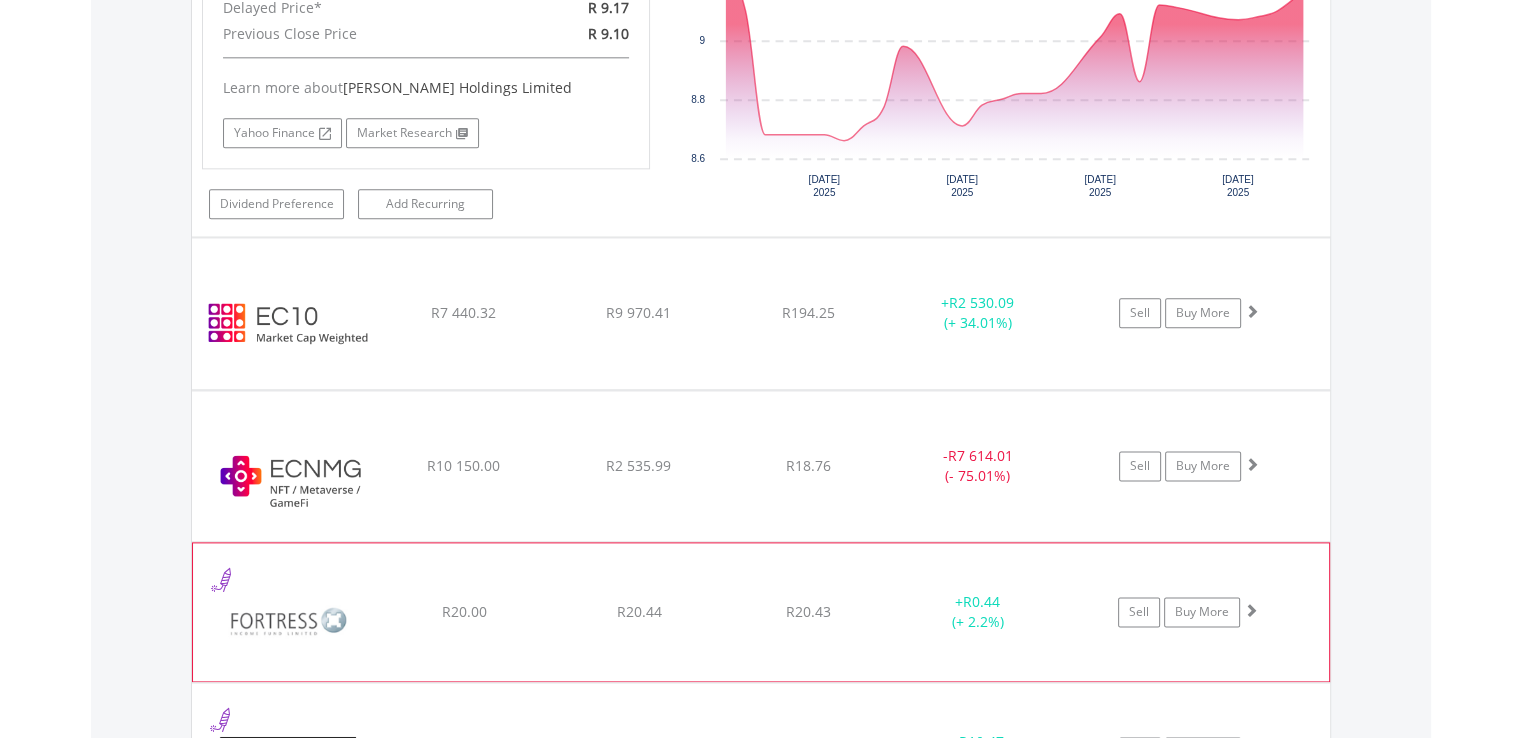 scroll, scrollTop: 2461, scrollLeft: 0, axis: vertical 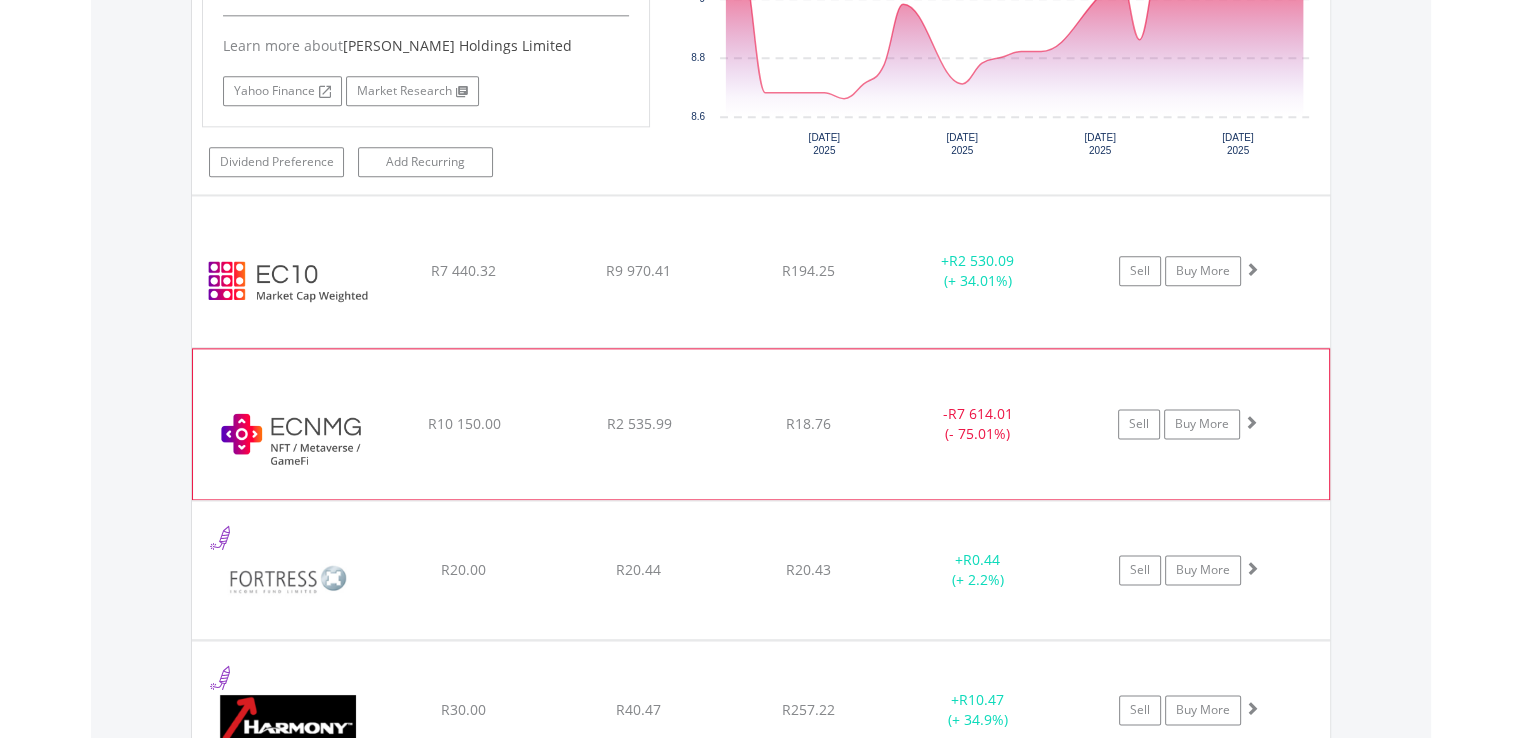 click on "﻿
EasyCrypto NFT | Metaverse | GameFi
R10 150.00
R2 535.99
R18.76
-  R7 614.01 (- 75.01%)
Sell
Buy More" at bounding box center [761, -724] 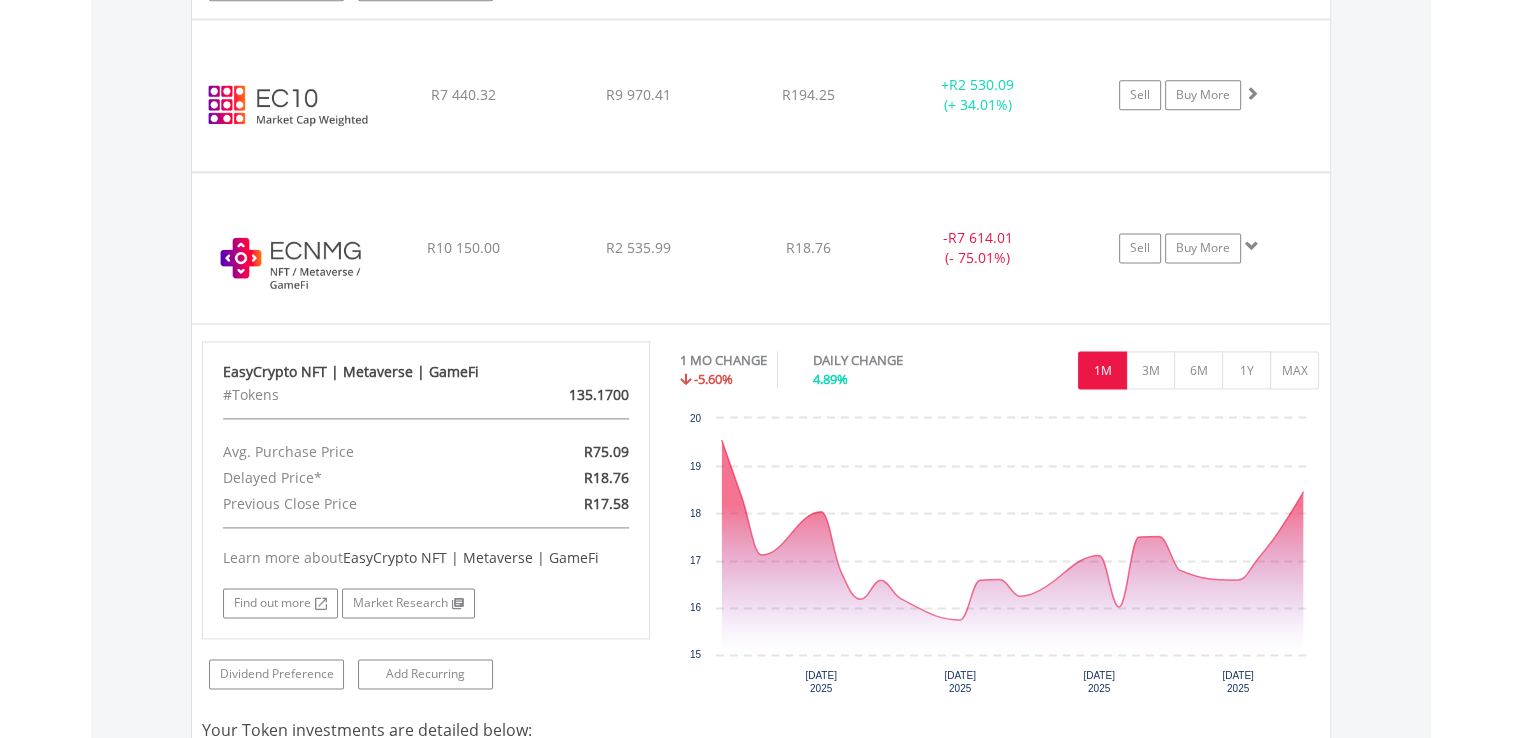 scroll, scrollTop: 2661, scrollLeft: 0, axis: vertical 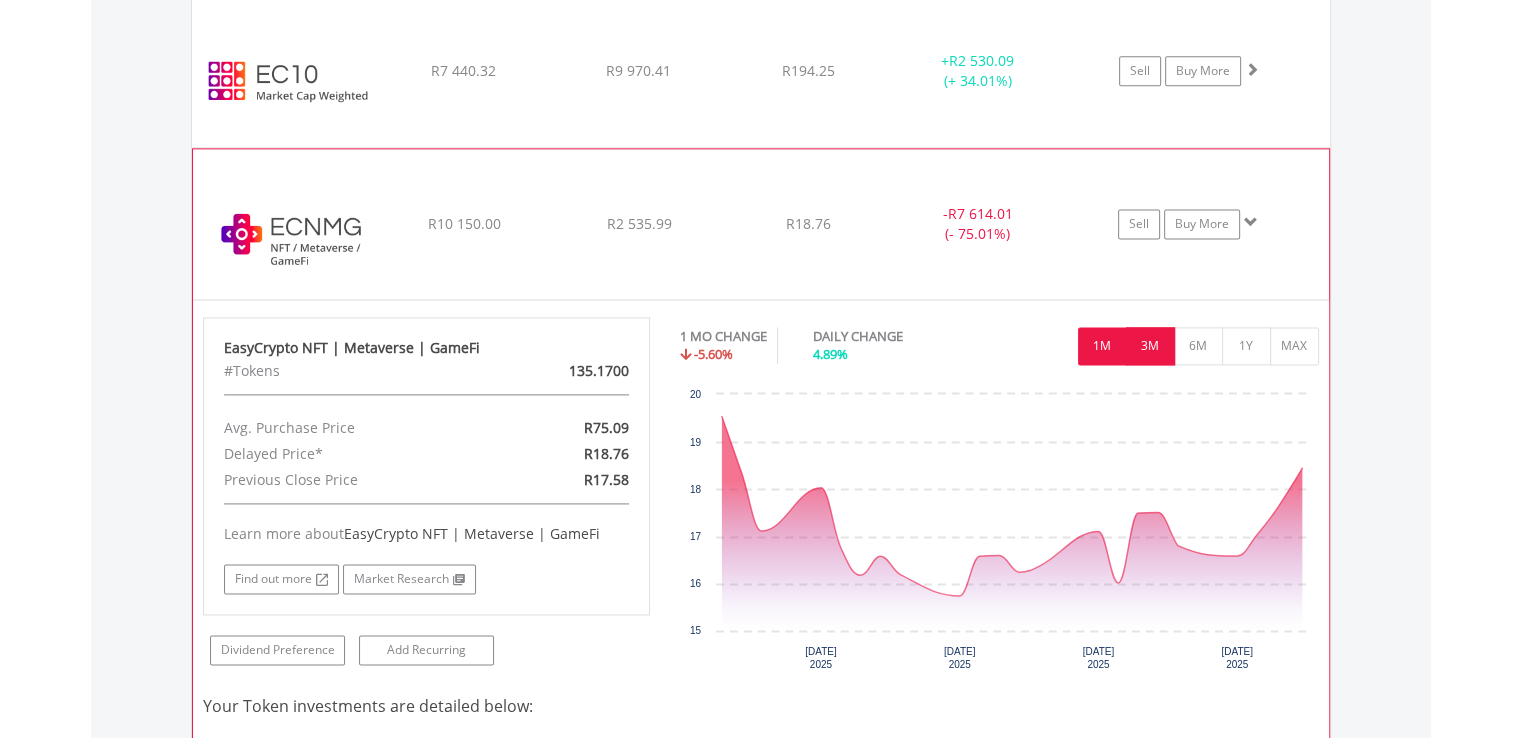 click on "3M" at bounding box center [1150, 346] 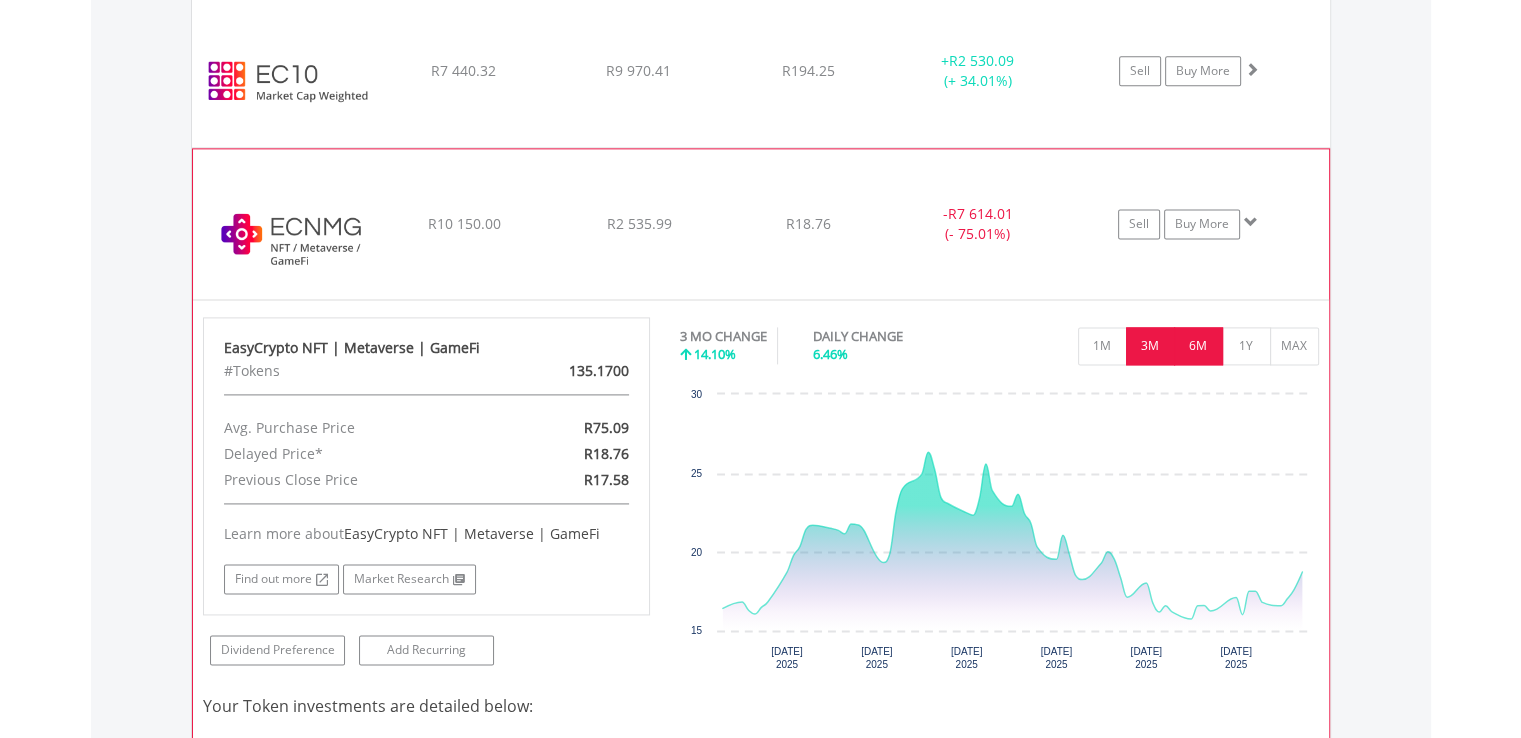 click on "6M" at bounding box center [1198, 346] 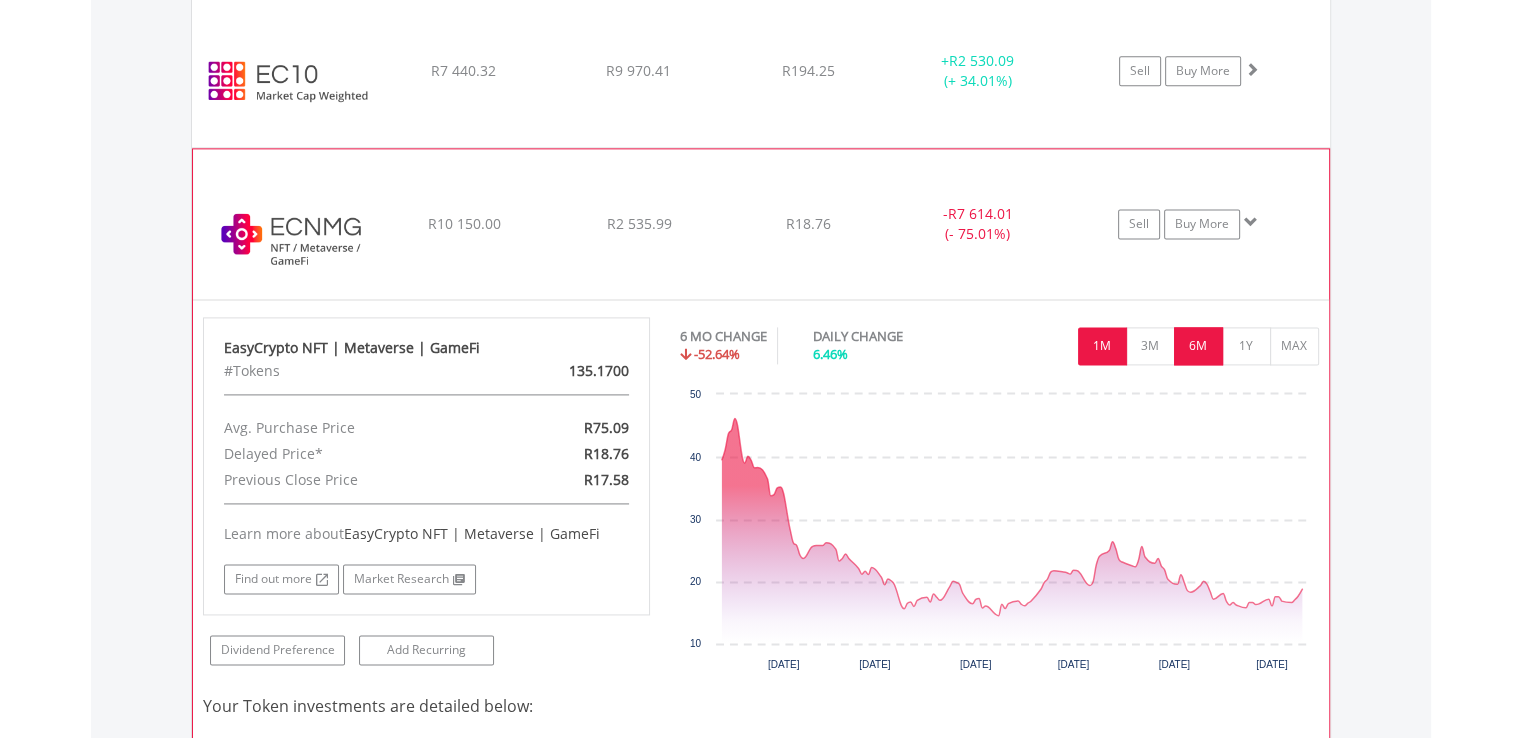 click on "1M" at bounding box center [1102, 346] 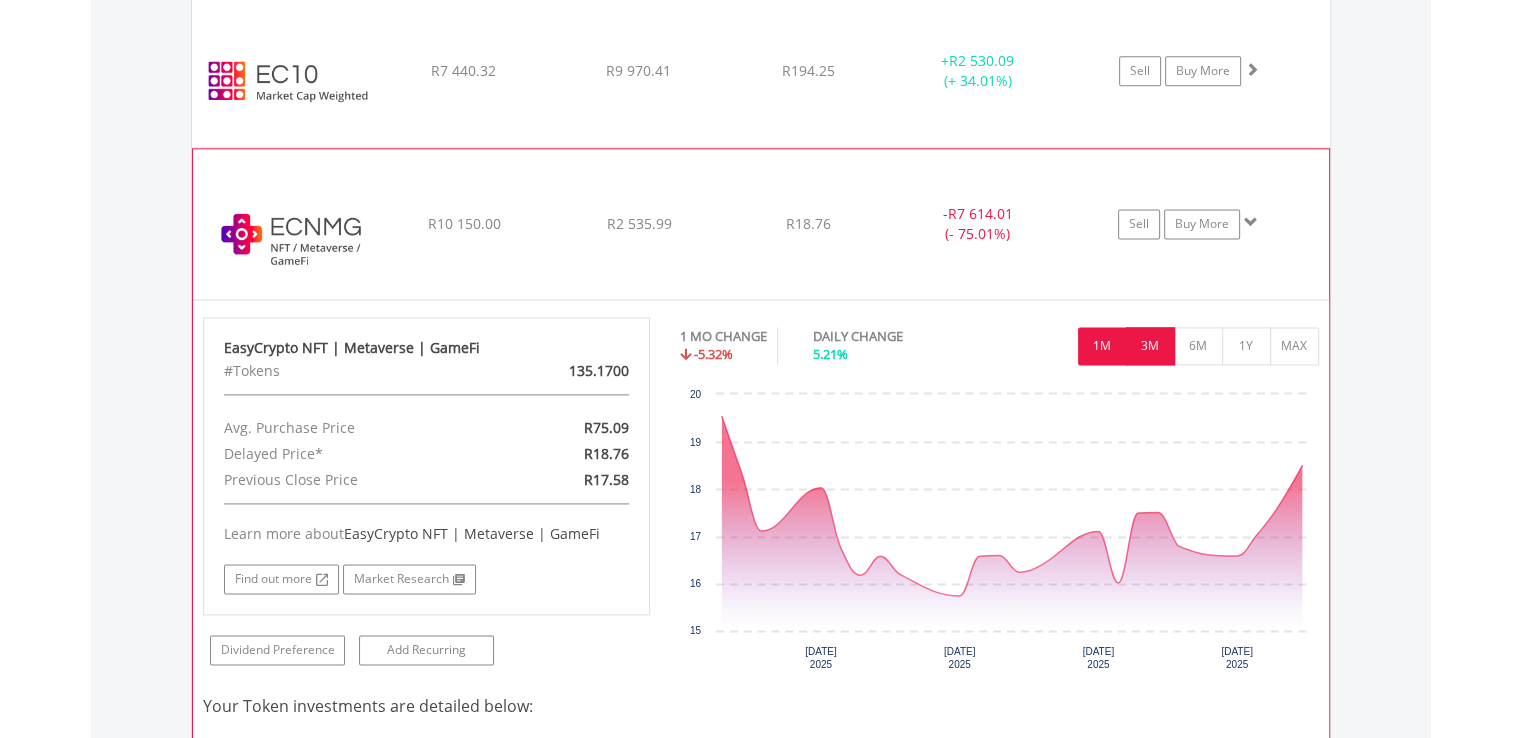 click on "3M" at bounding box center [1150, 346] 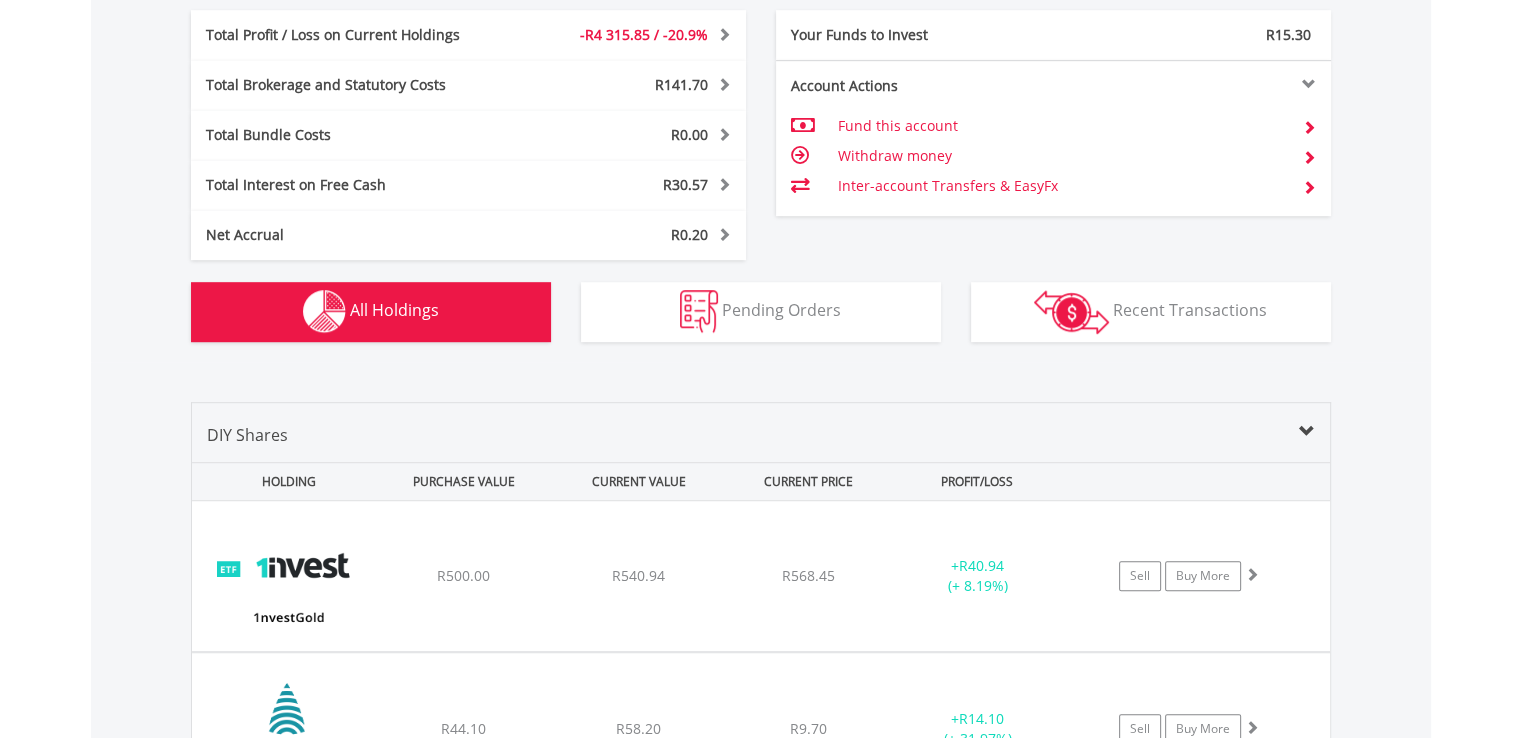 scroll, scrollTop: 1461, scrollLeft: 0, axis: vertical 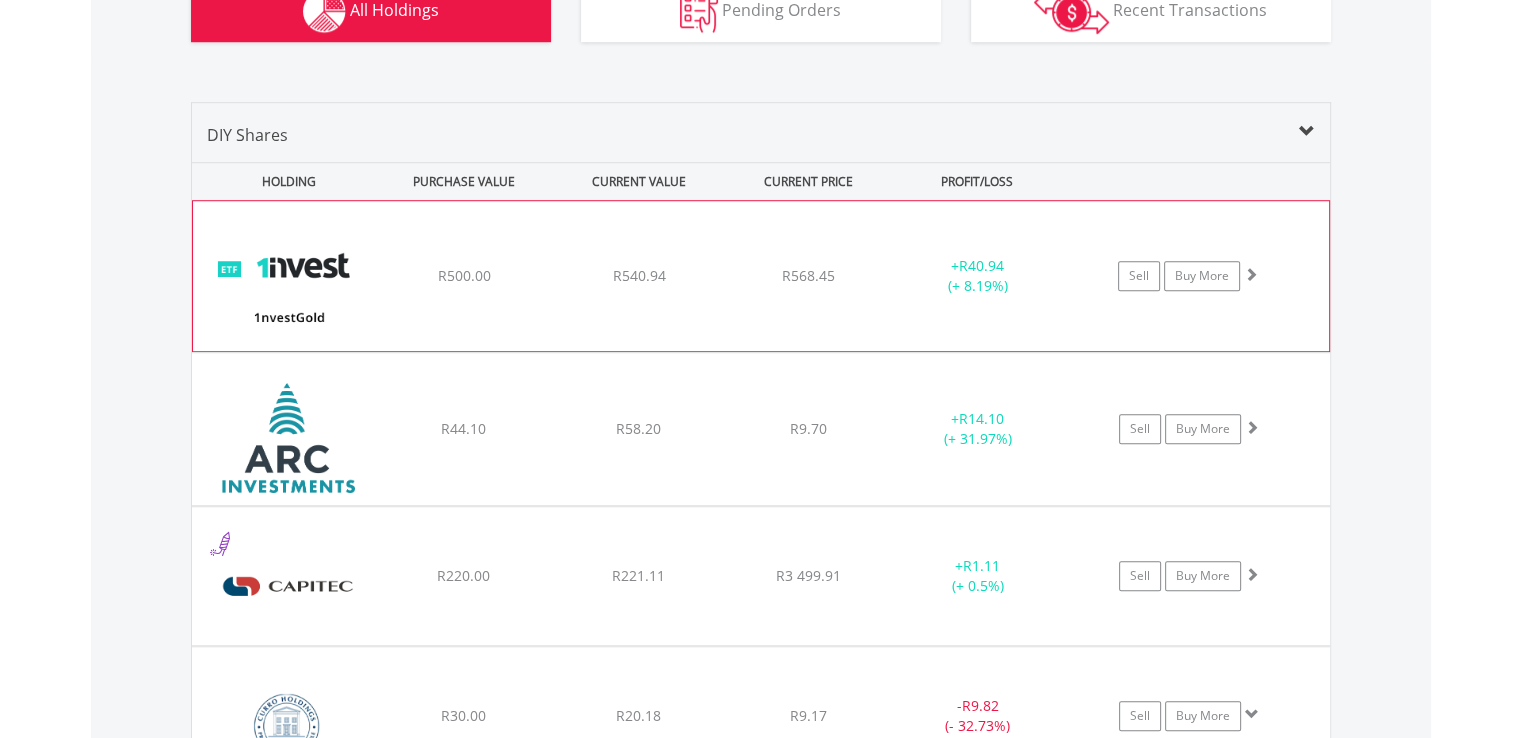 click on "﻿
1nvestGold ETF
R500.00
R540.94
R568.45
+  R40.94 (+ 8.19%)
Sell
Buy More" at bounding box center (761, 276) 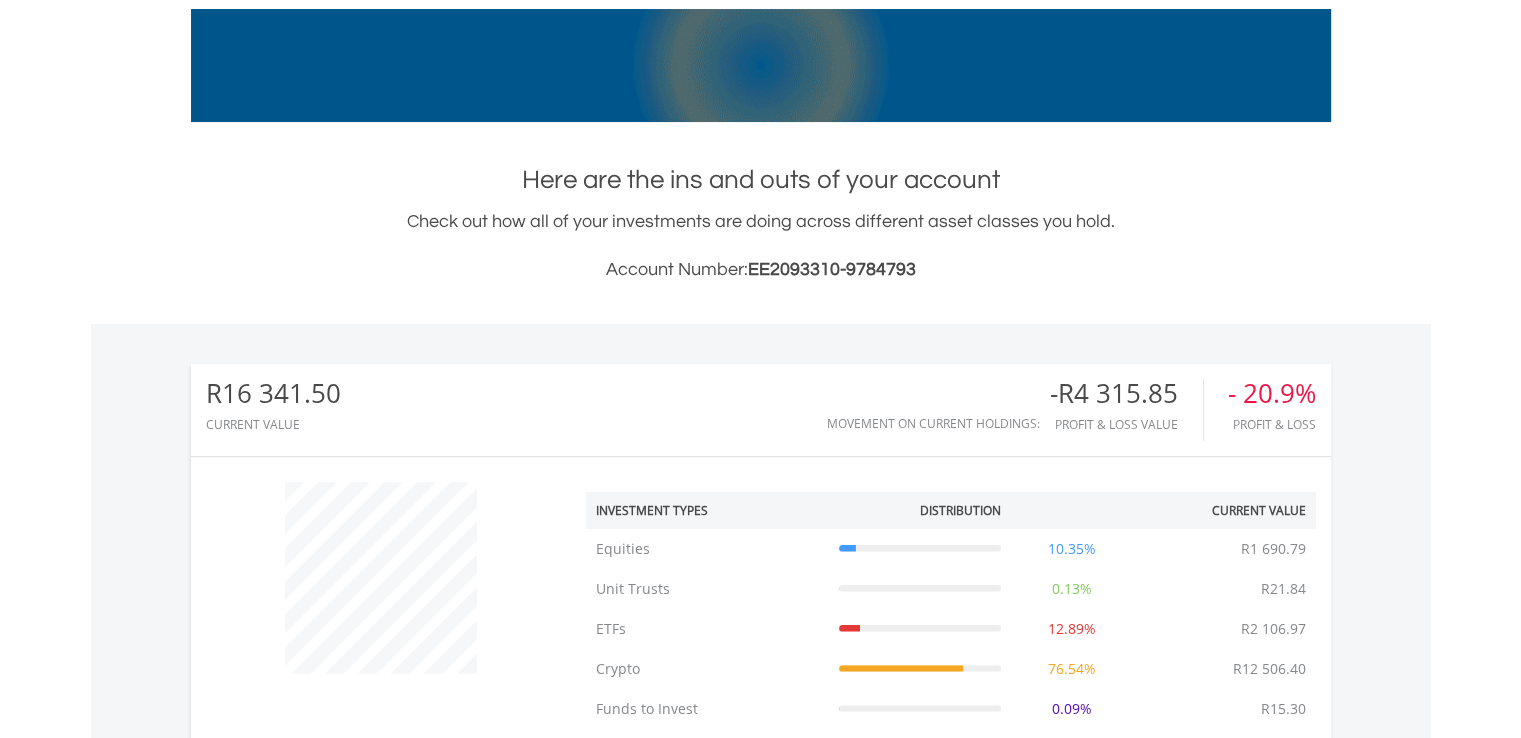 scroll, scrollTop: 61, scrollLeft: 0, axis: vertical 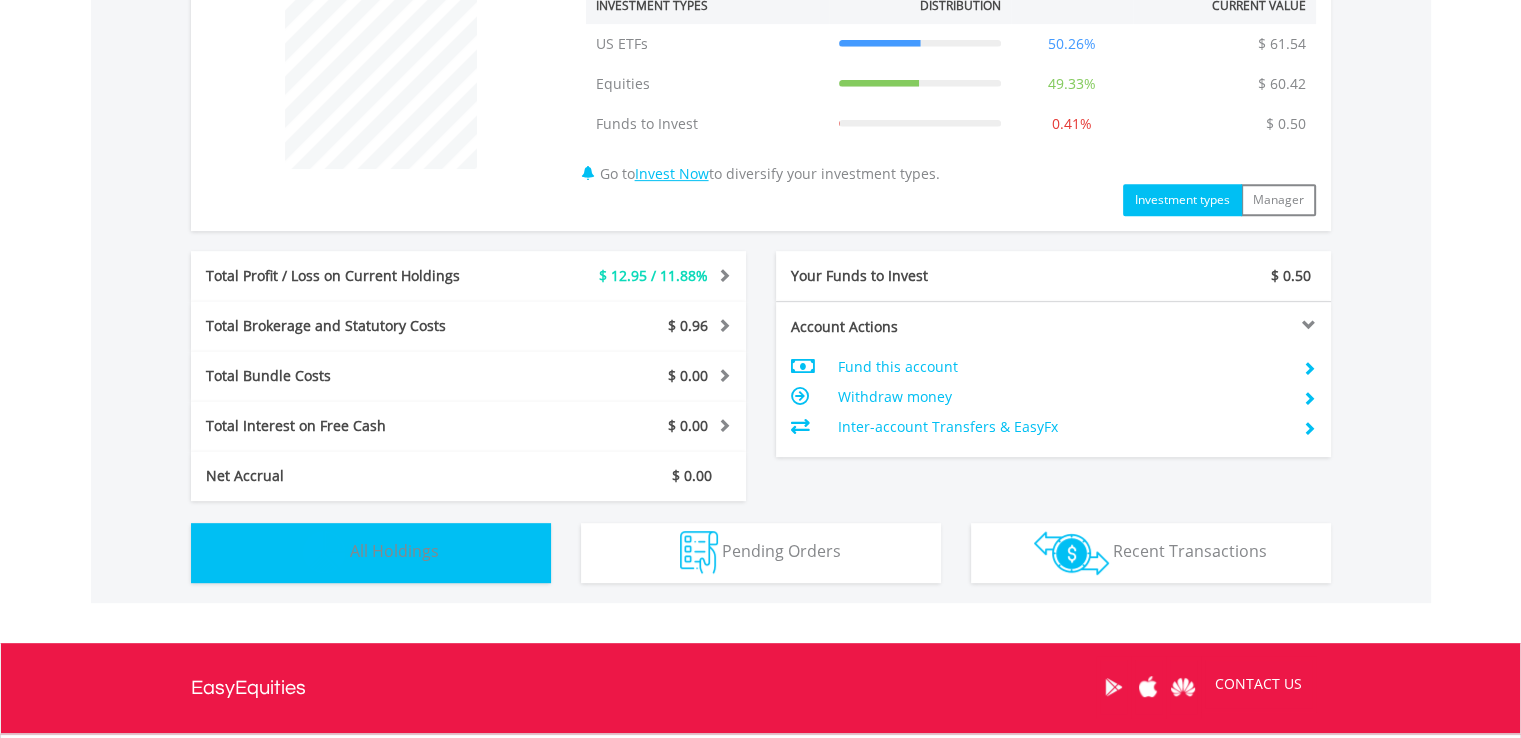 click on "Holdings
All Holdings" at bounding box center (371, 553) 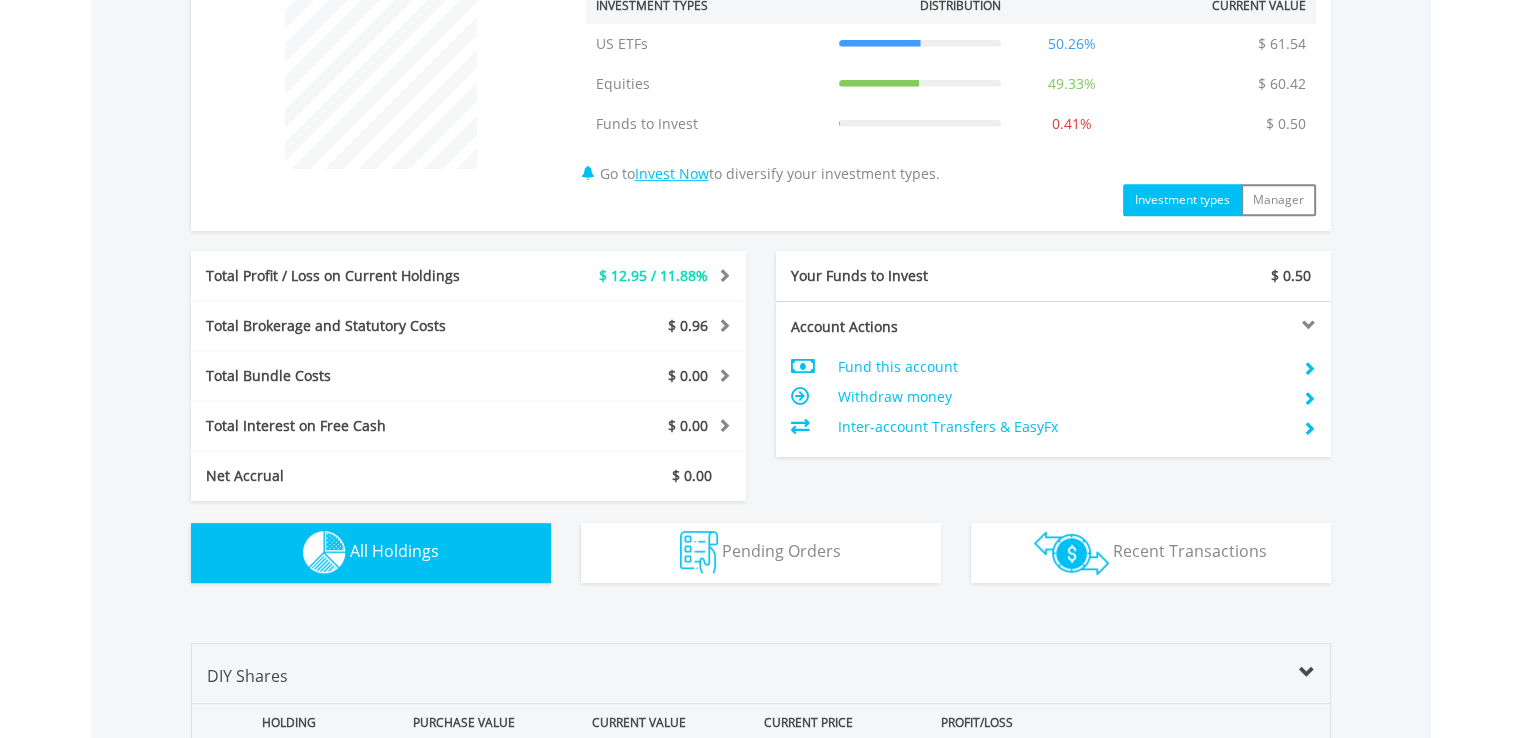 scroll, scrollTop: 1441, scrollLeft: 0, axis: vertical 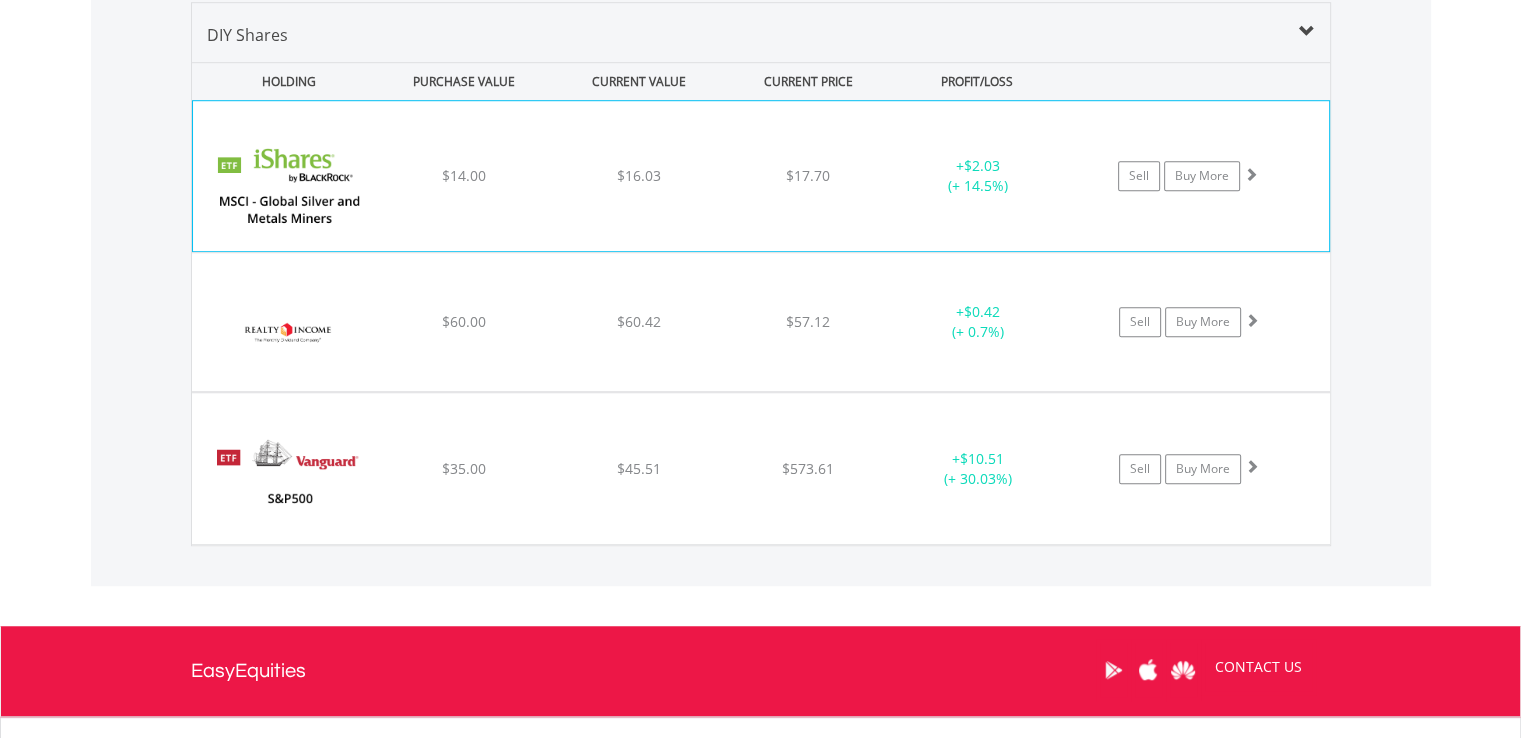 click on "﻿
iShares MSCI Global Silver and Metals Miners ETF
$14.00
$16.03
$17.70
+  $2.03 (+ 14.5%)
Sell
Buy More" at bounding box center (761, 176) 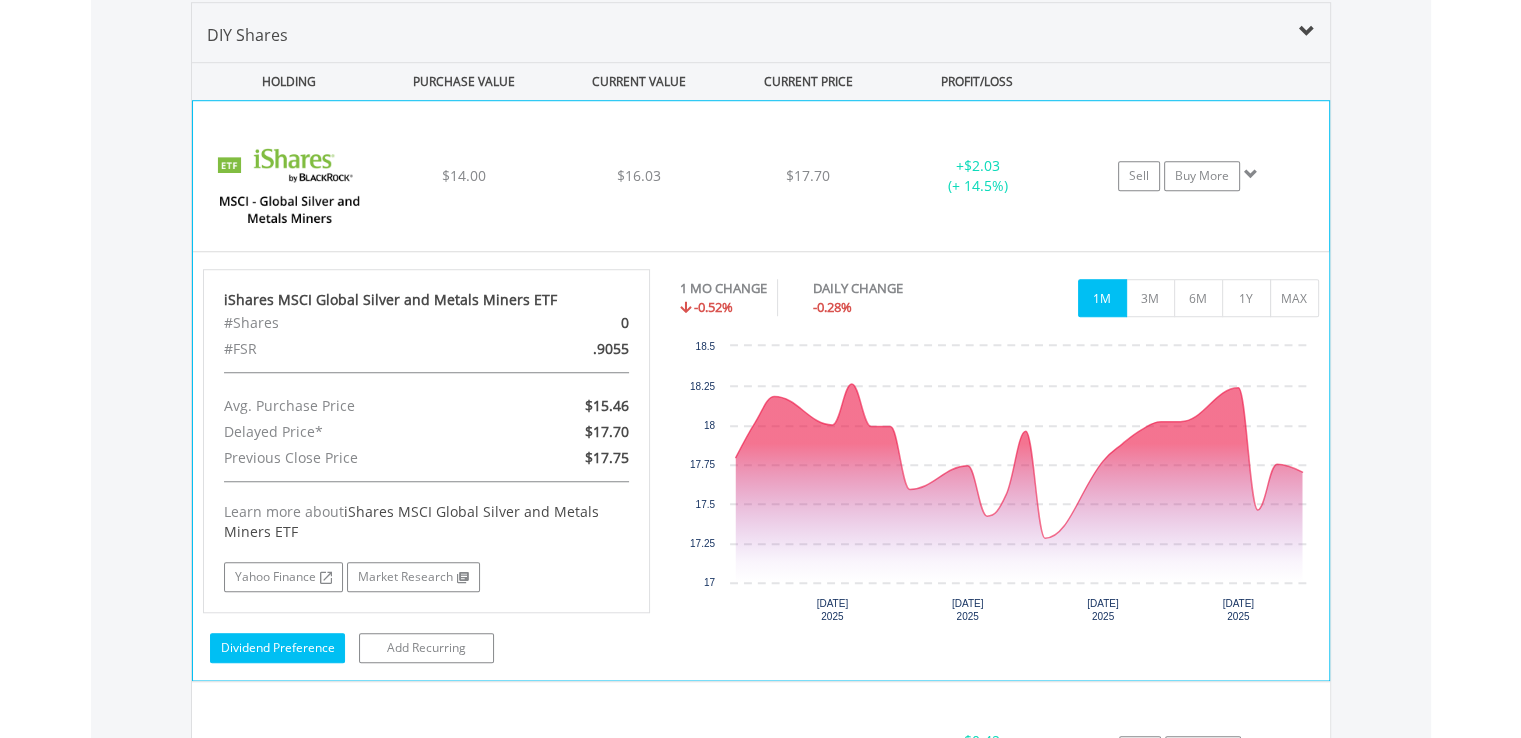 click on "Dividend Preference" at bounding box center [277, 648] 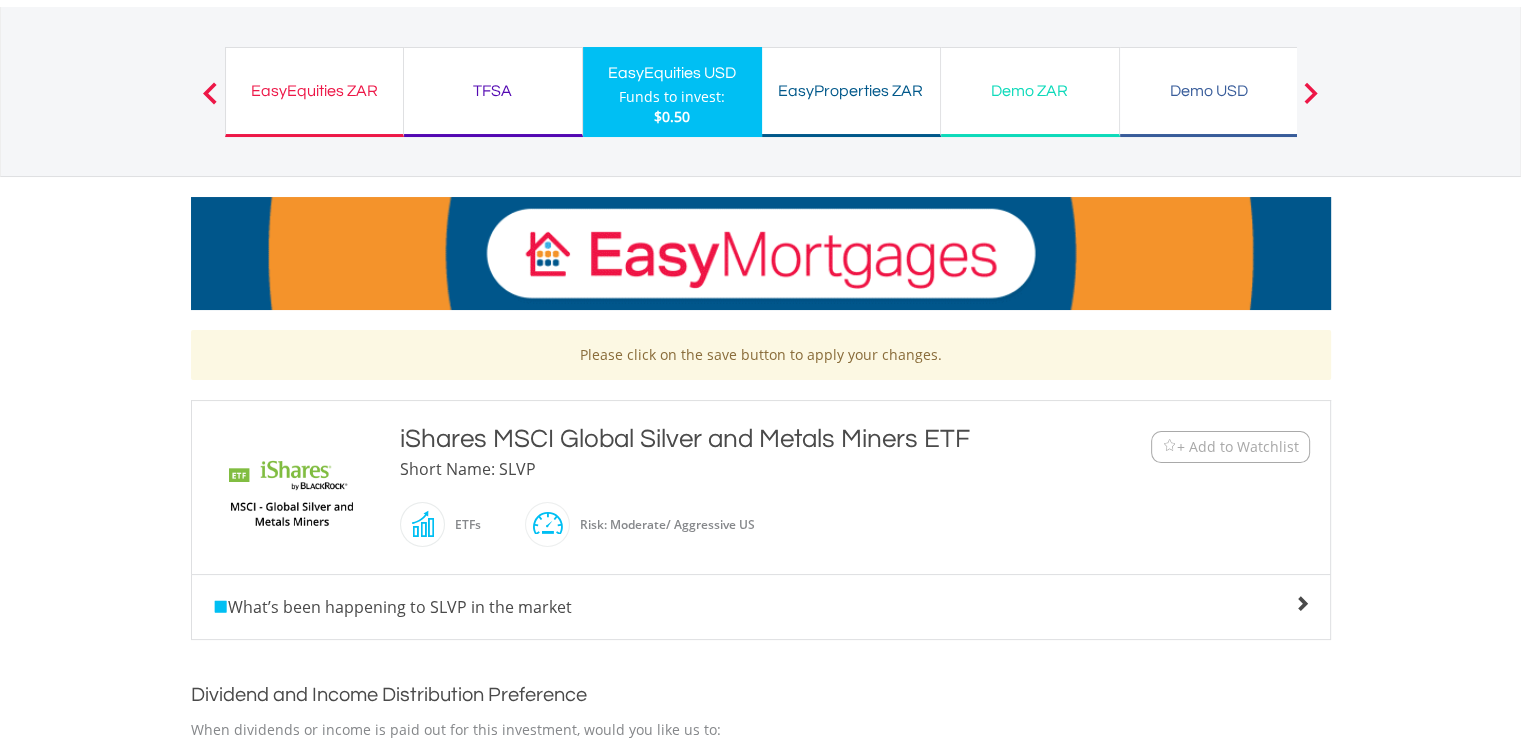 scroll, scrollTop: 0, scrollLeft: 0, axis: both 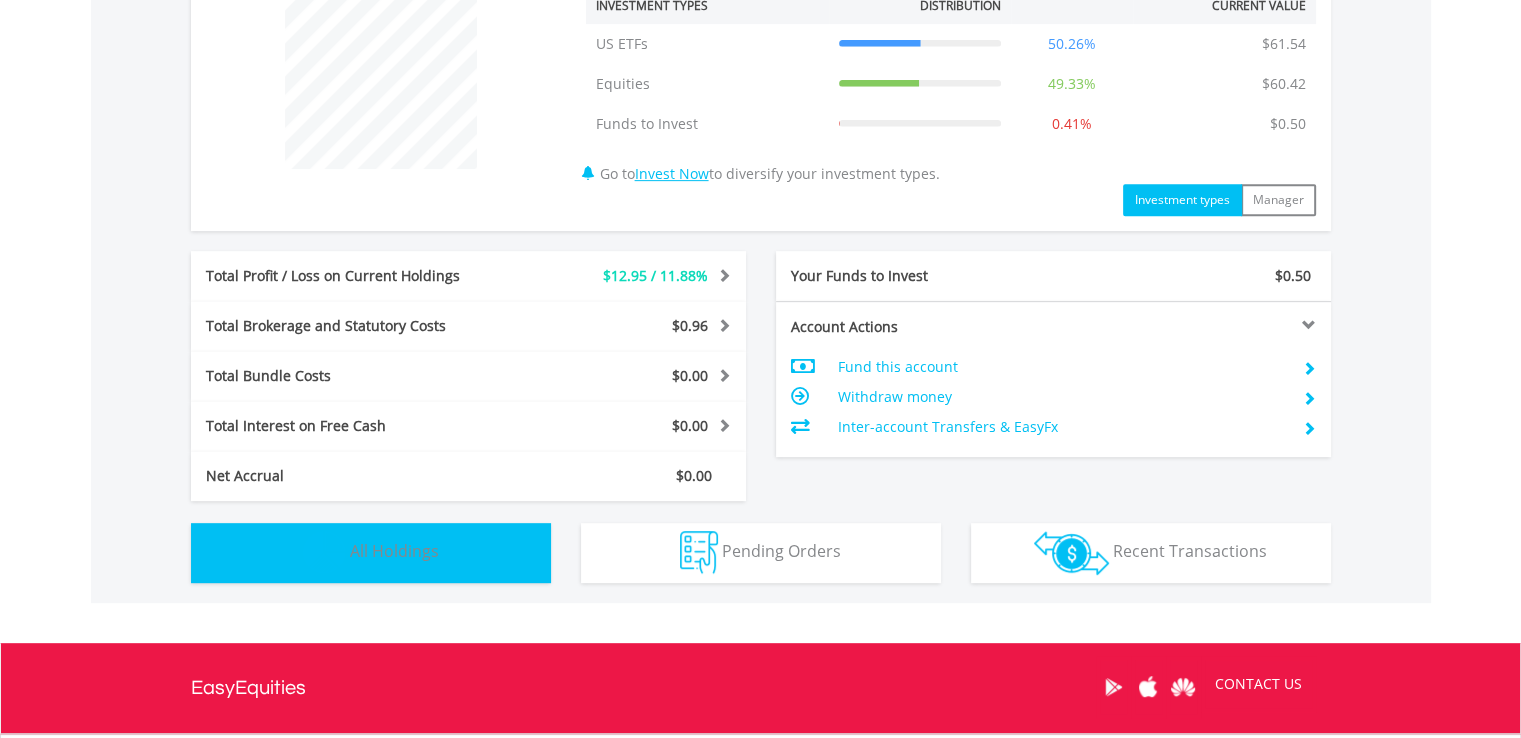 click on "Holdings
All Holdings" at bounding box center (371, 553) 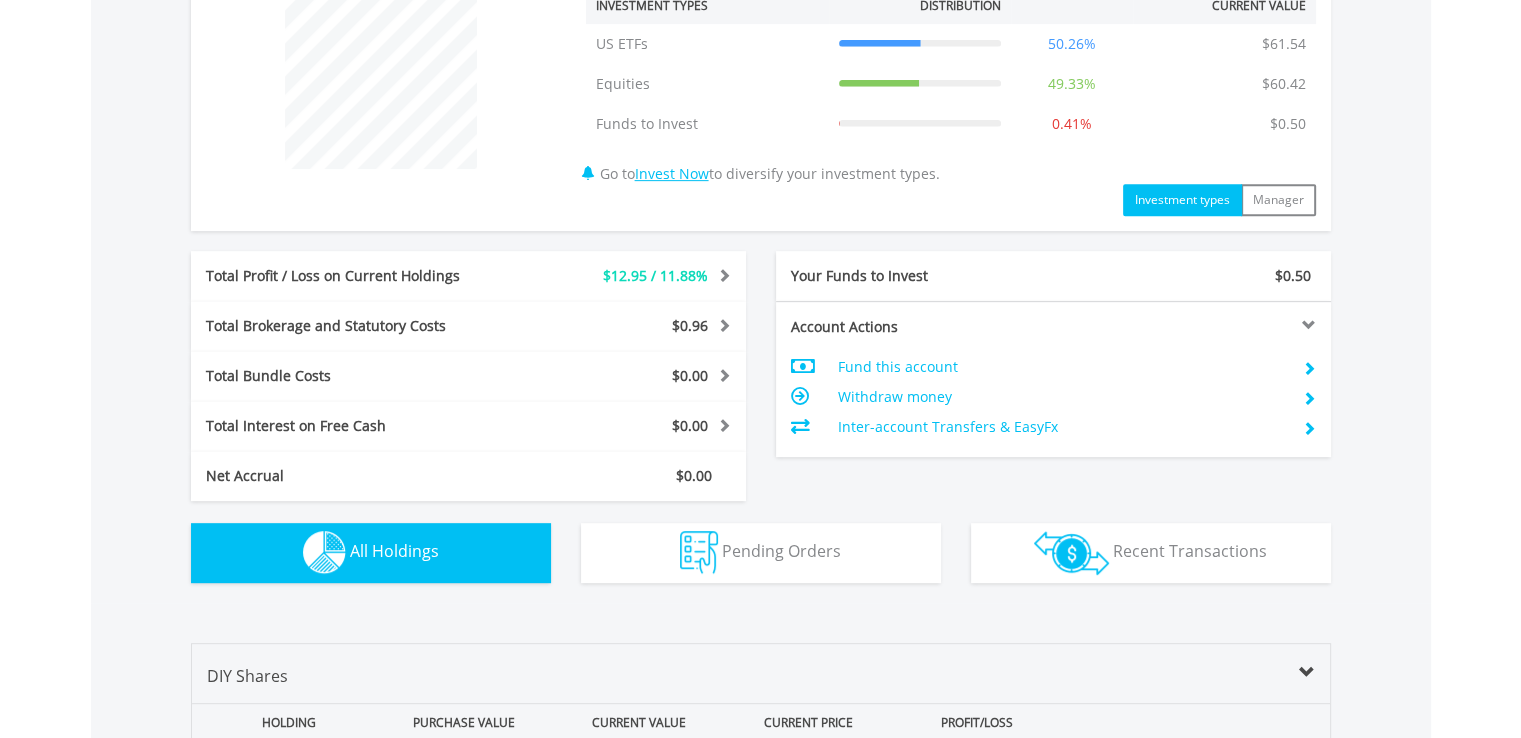 scroll, scrollTop: 1441, scrollLeft: 0, axis: vertical 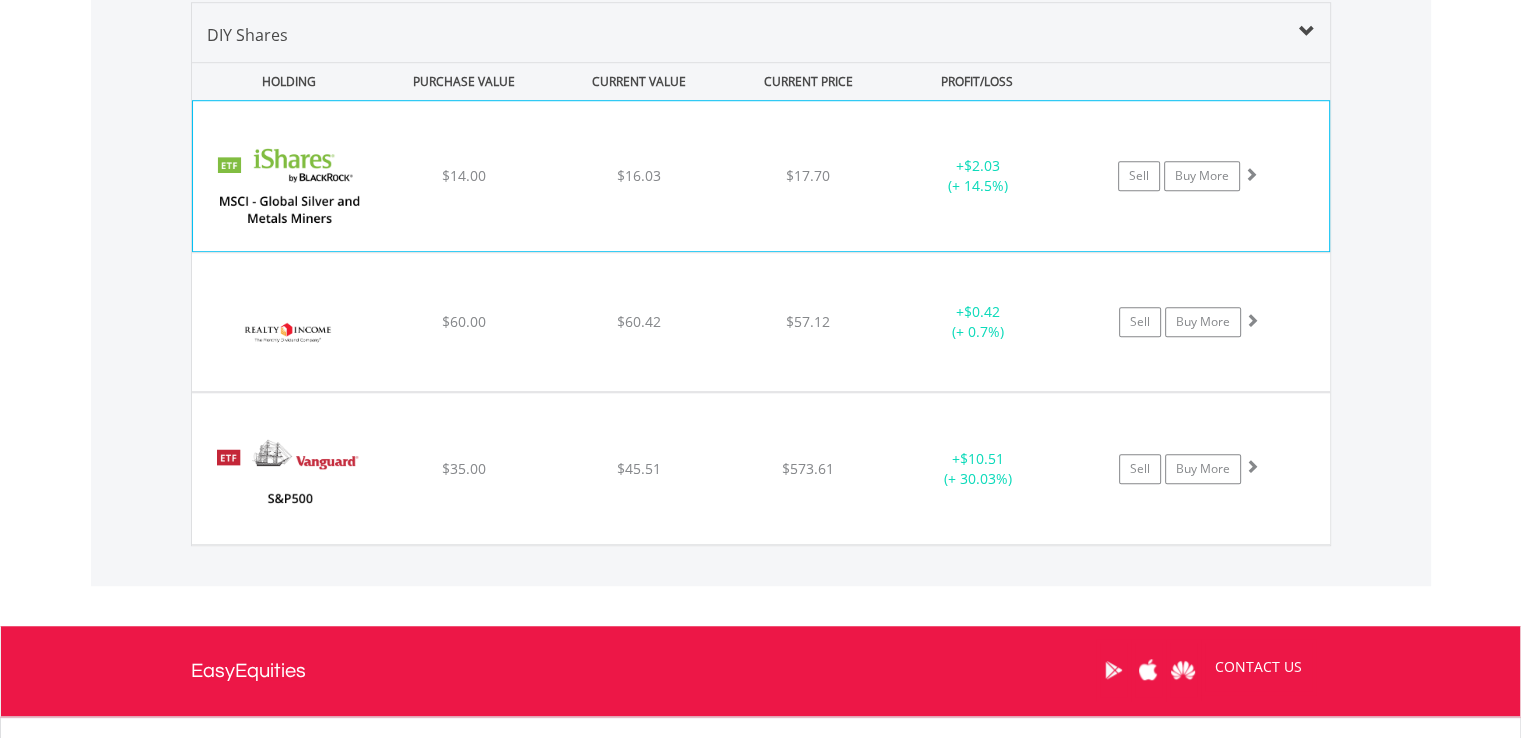 click at bounding box center [289, 186] 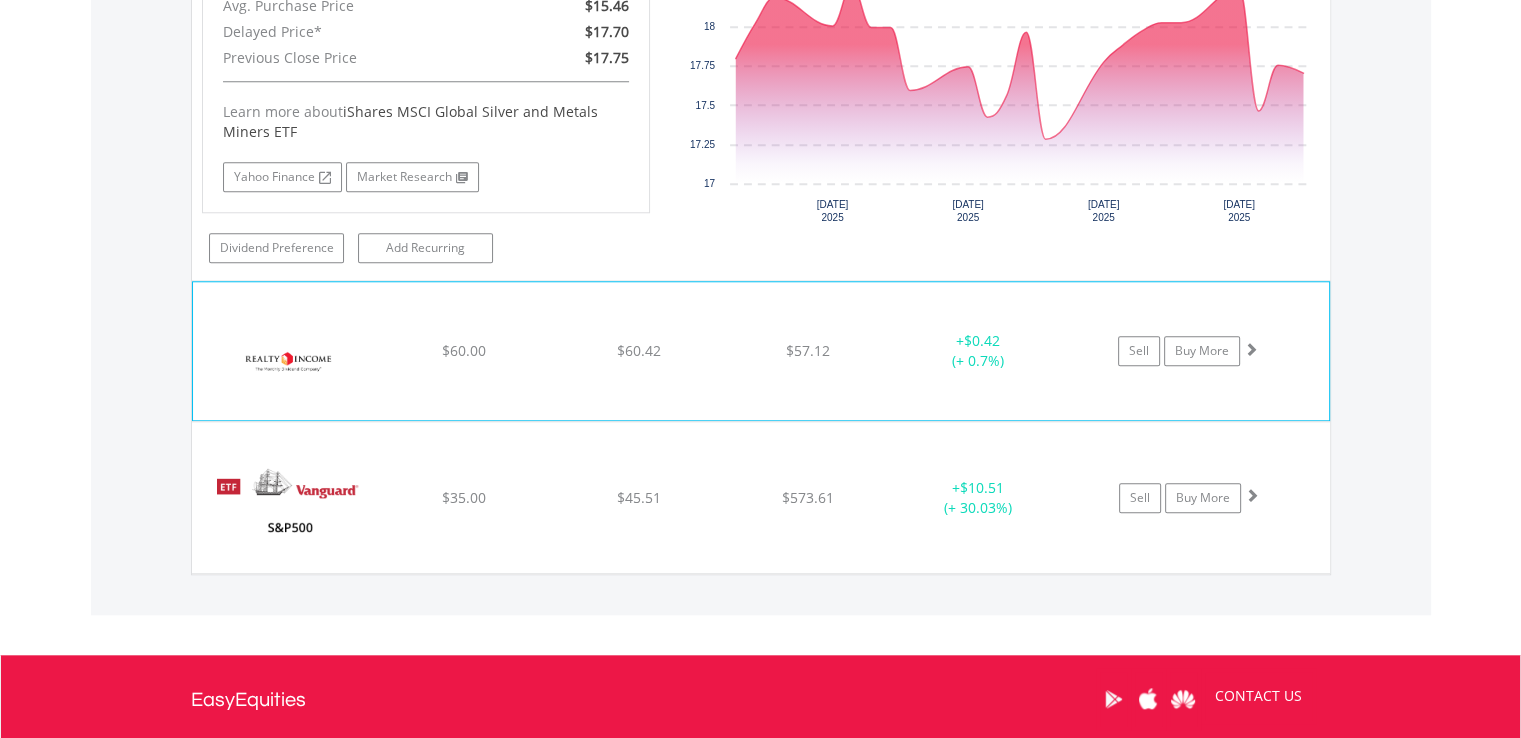scroll, scrollTop: 1641, scrollLeft: 0, axis: vertical 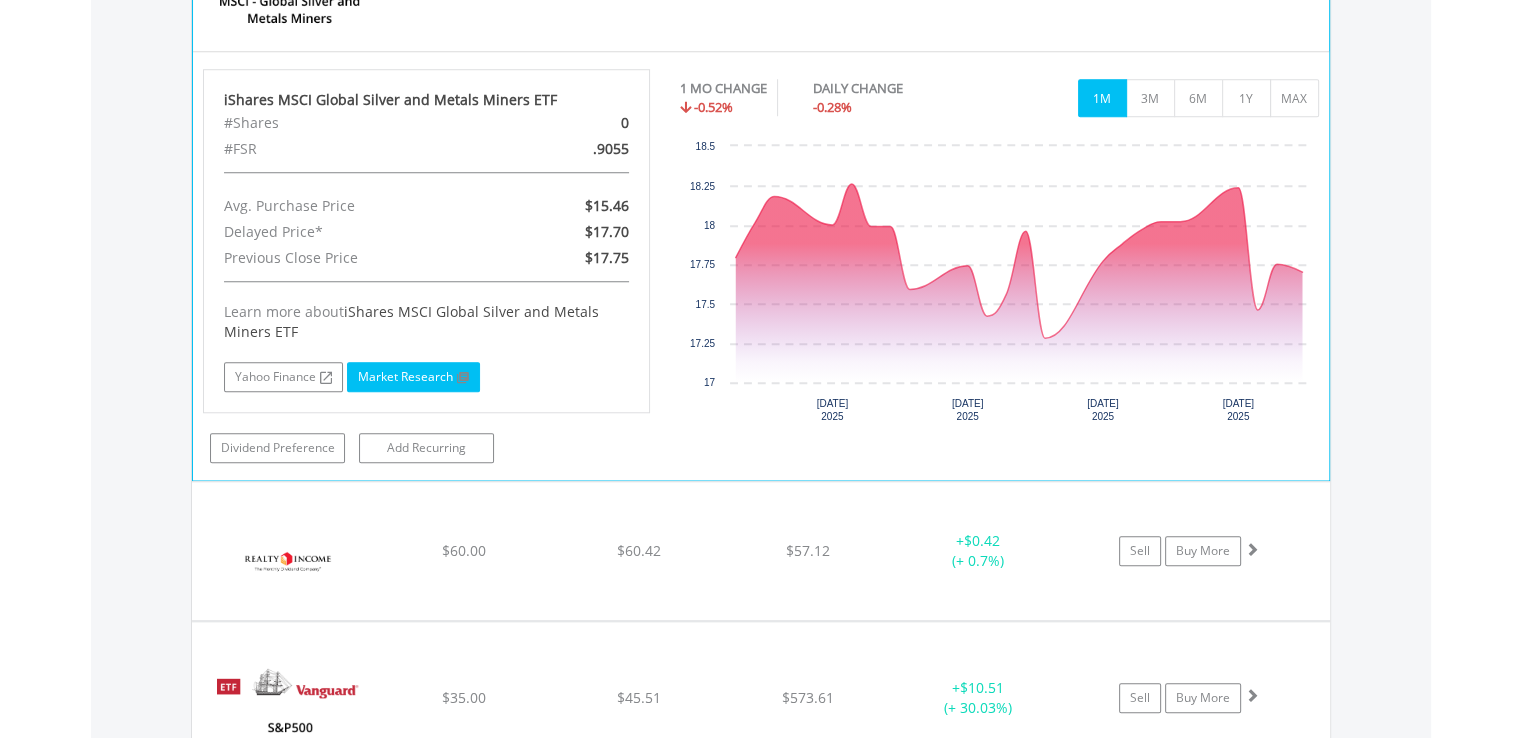 click on "Market Research" at bounding box center [413, 377] 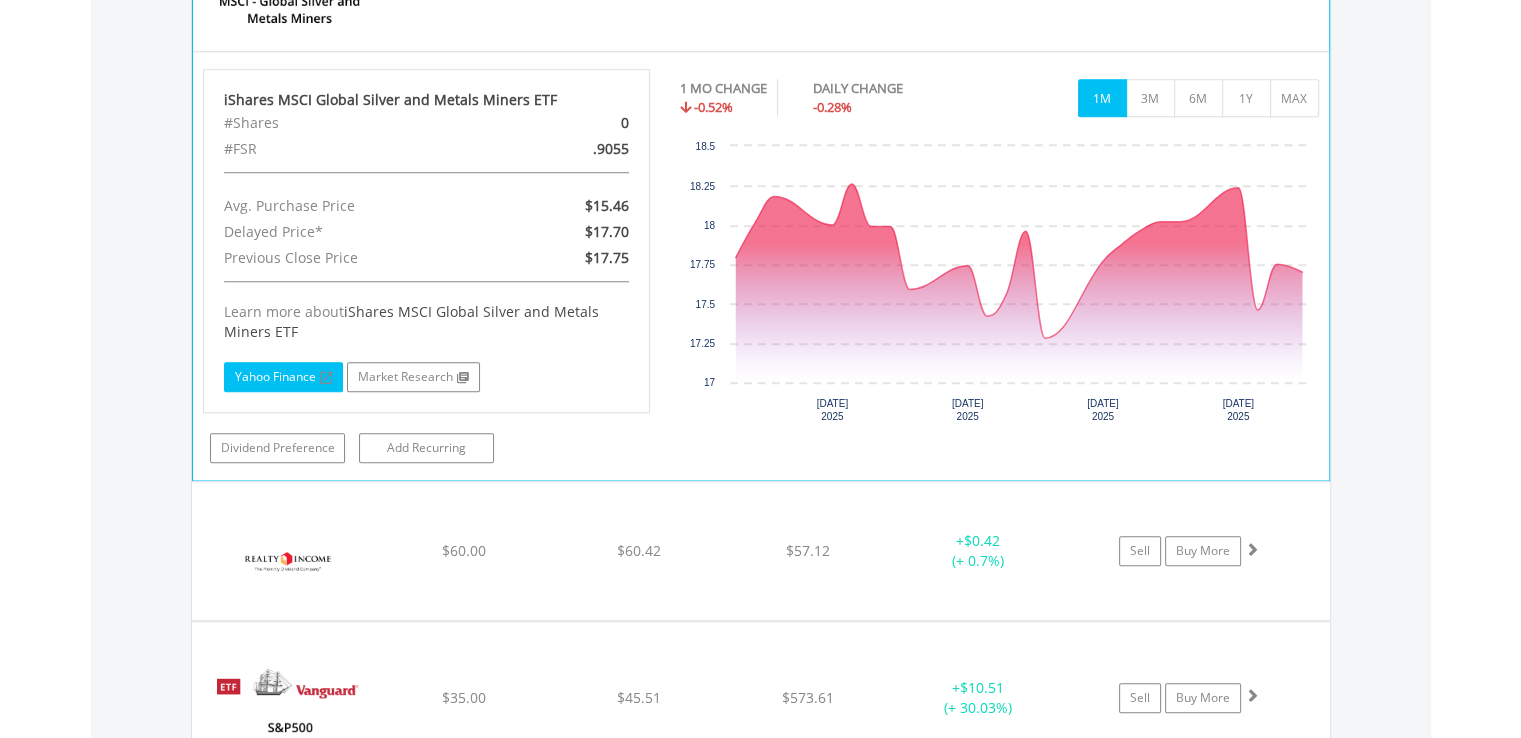 click on "Yahoo Finance" at bounding box center (283, 377) 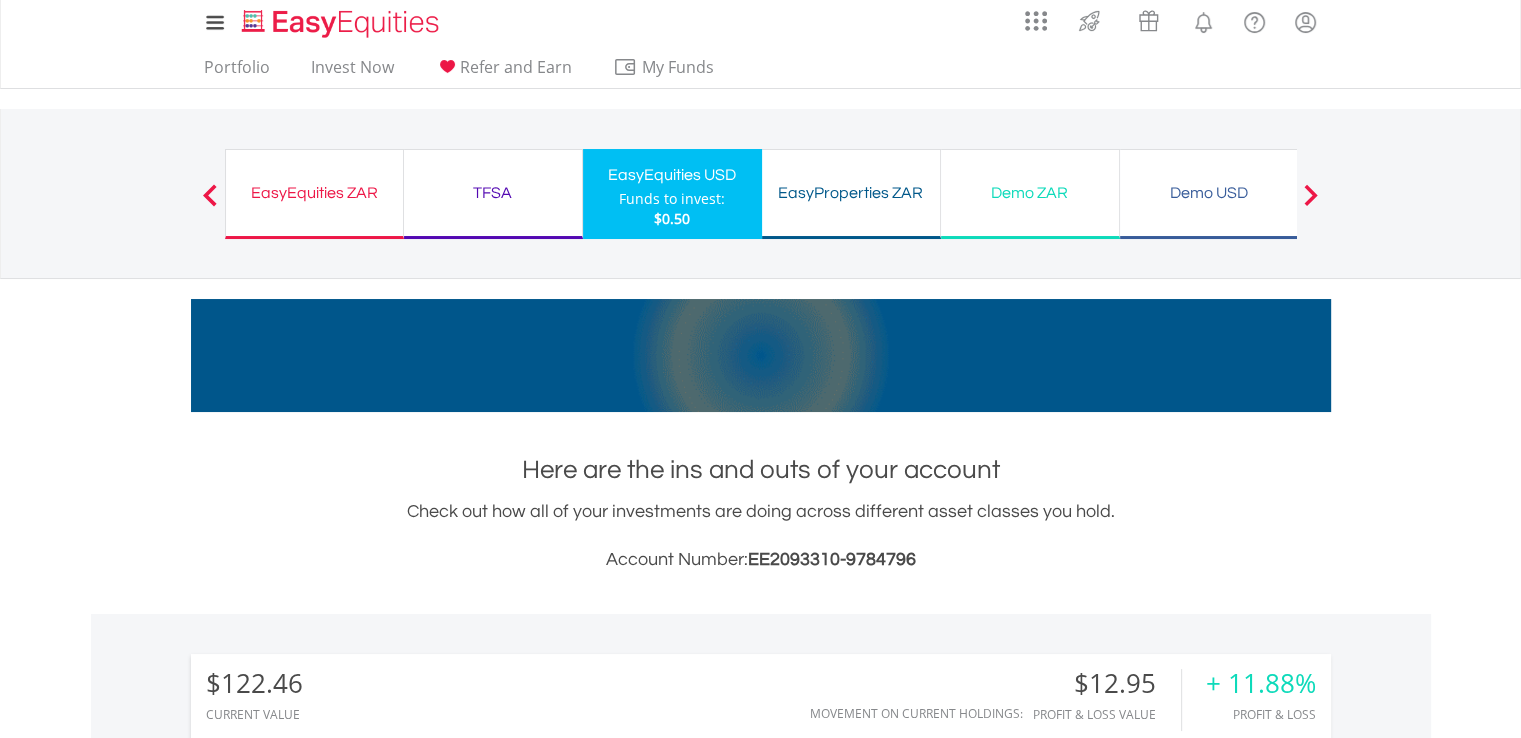 scroll, scrollTop: 0, scrollLeft: 0, axis: both 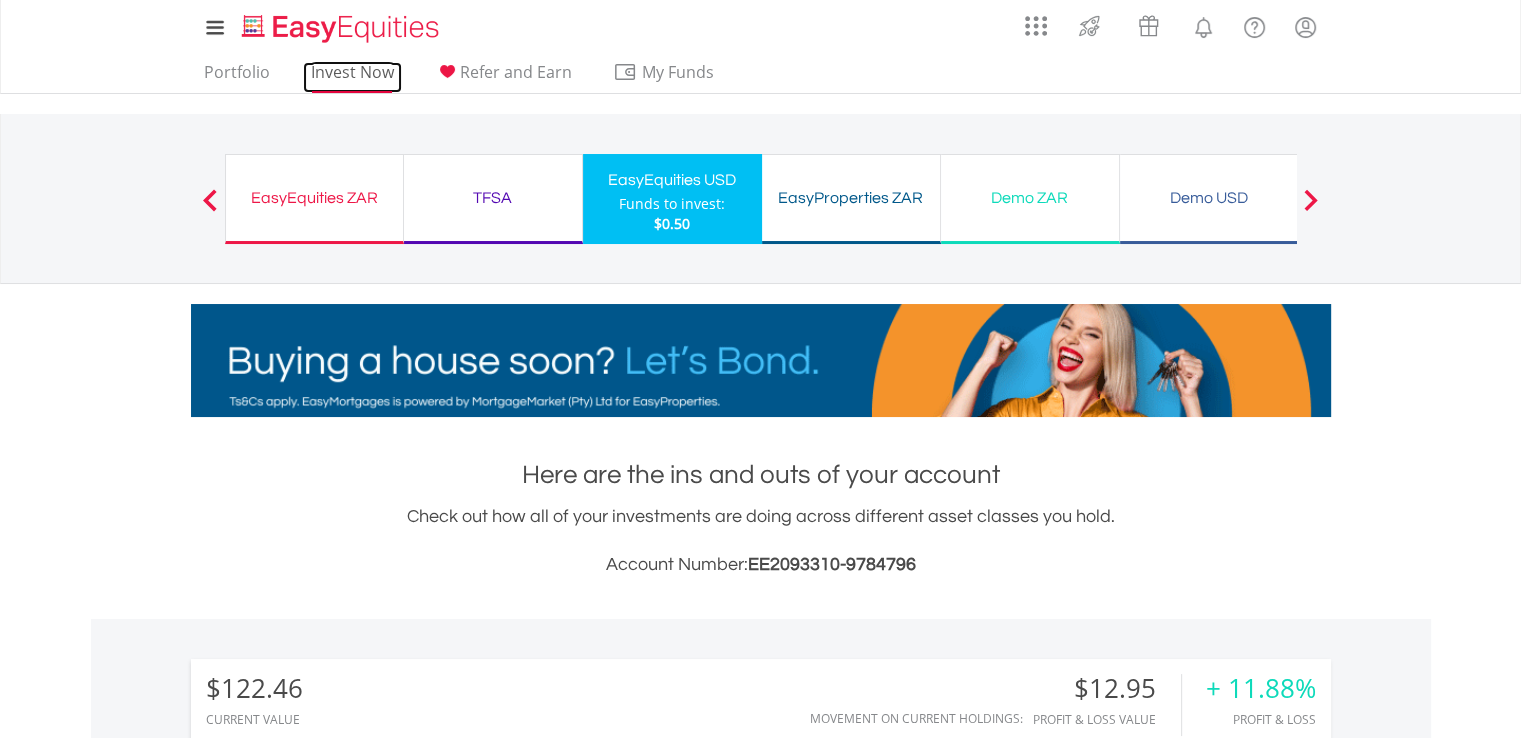 click on "Invest Now" at bounding box center [352, 77] 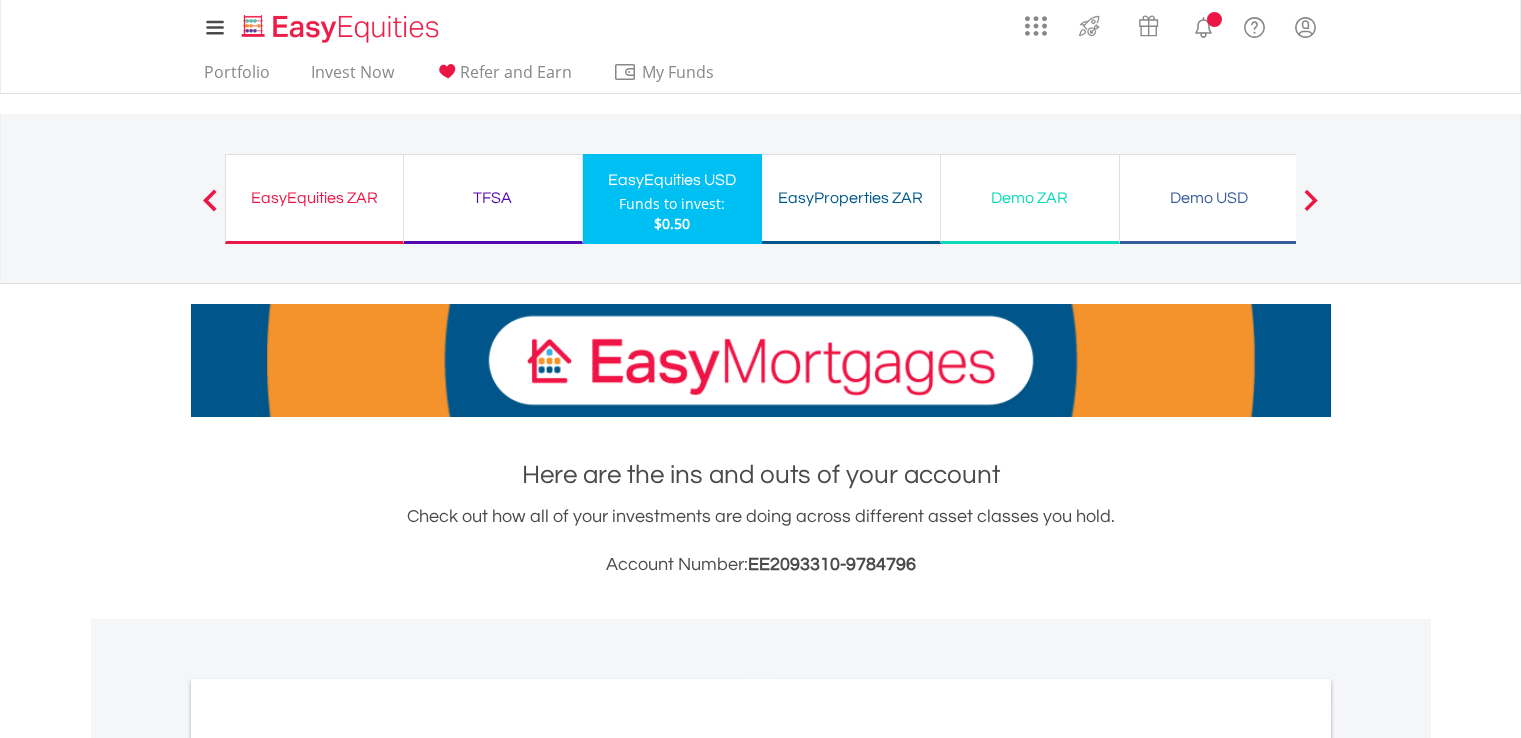 scroll, scrollTop: 500, scrollLeft: 0, axis: vertical 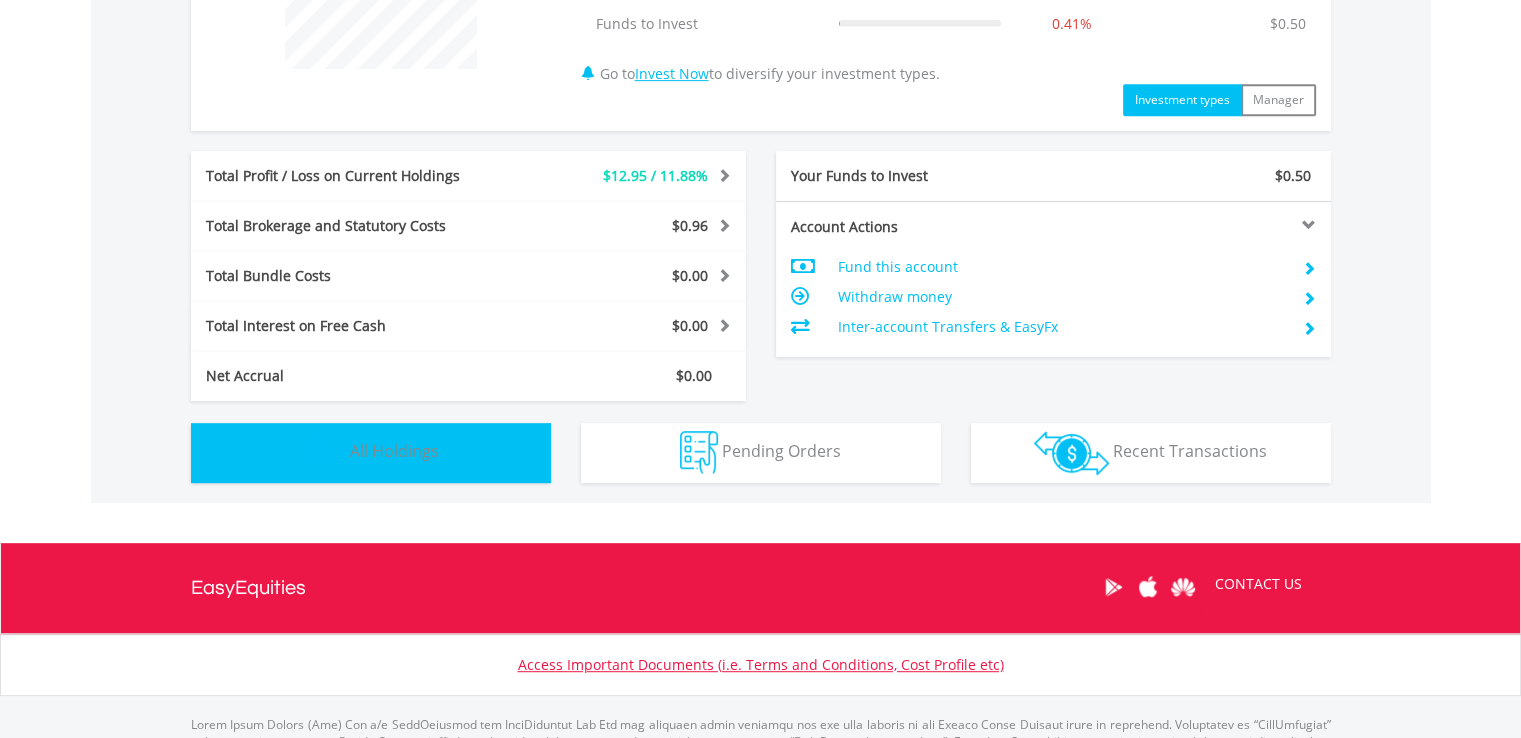 click on "All Holdings" at bounding box center [394, 451] 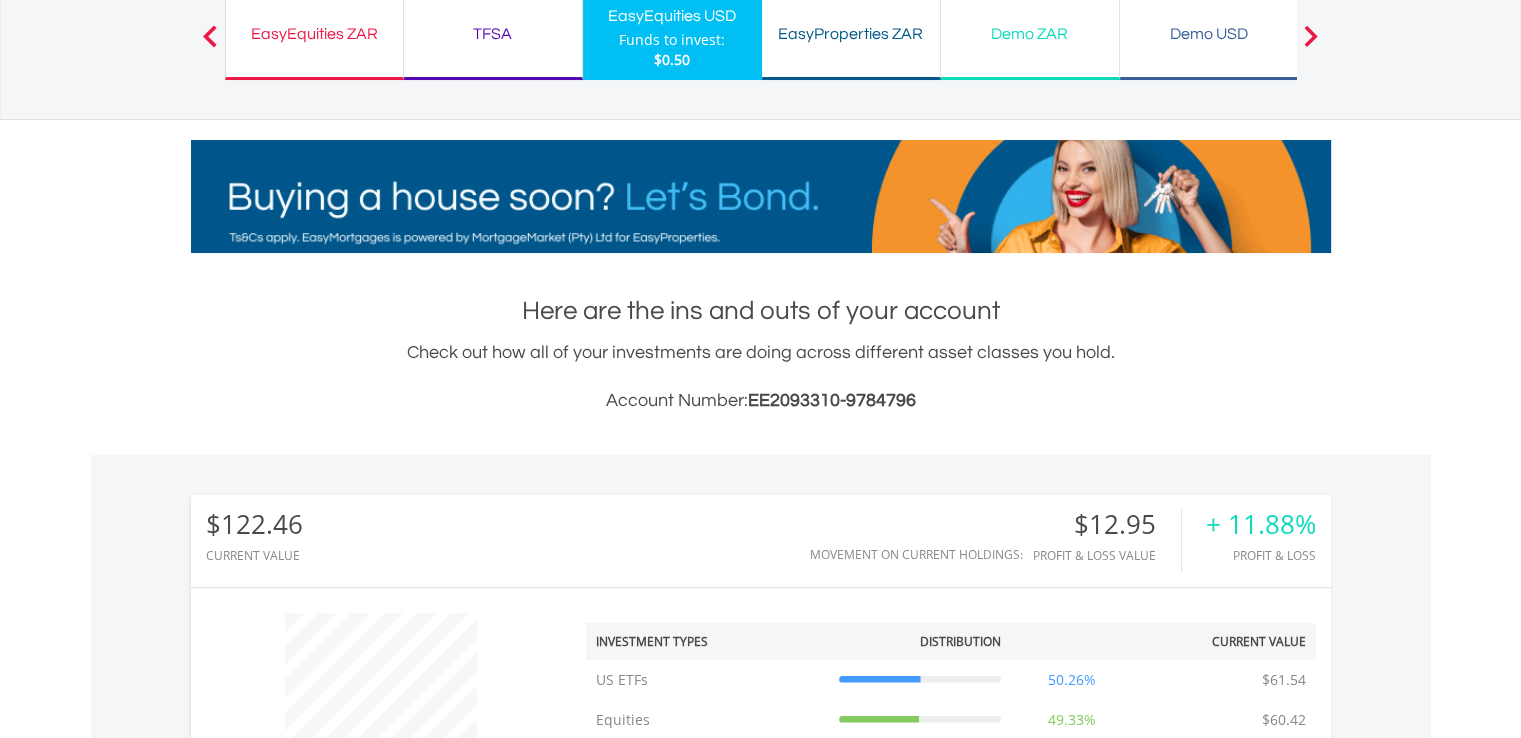 scroll, scrollTop: 0, scrollLeft: 0, axis: both 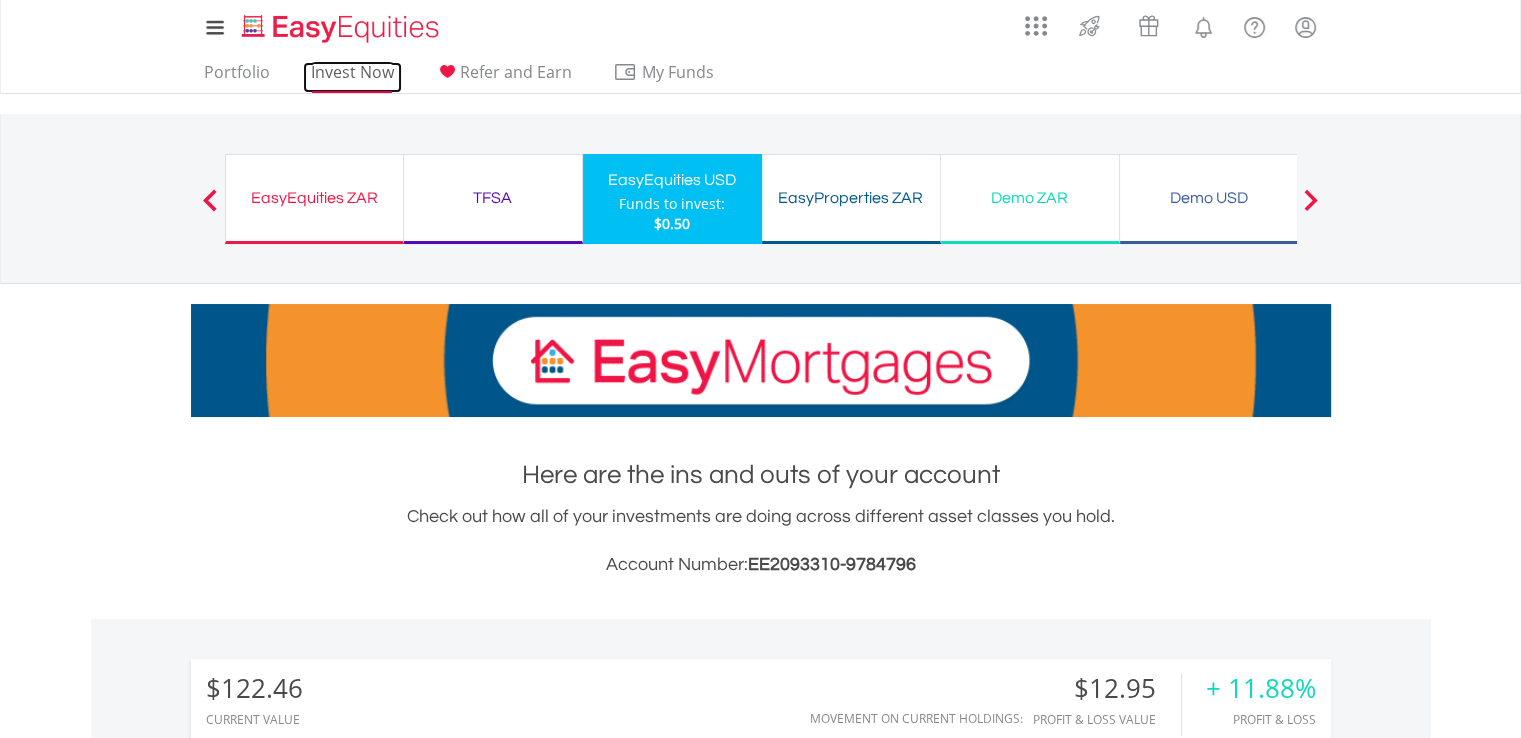 click on "Invest Now" at bounding box center [352, 77] 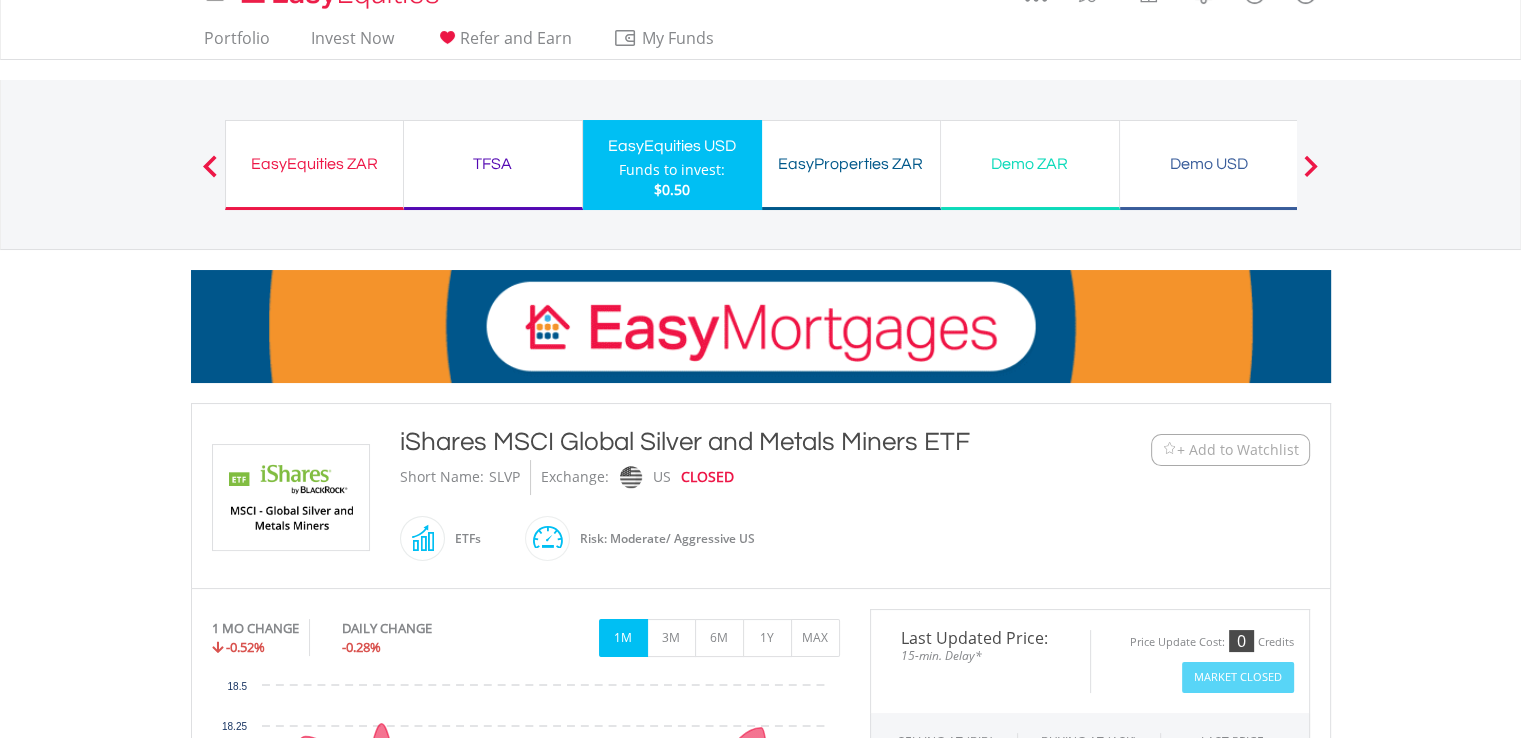 scroll, scrollTop: 0, scrollLeft: 0, axis: both 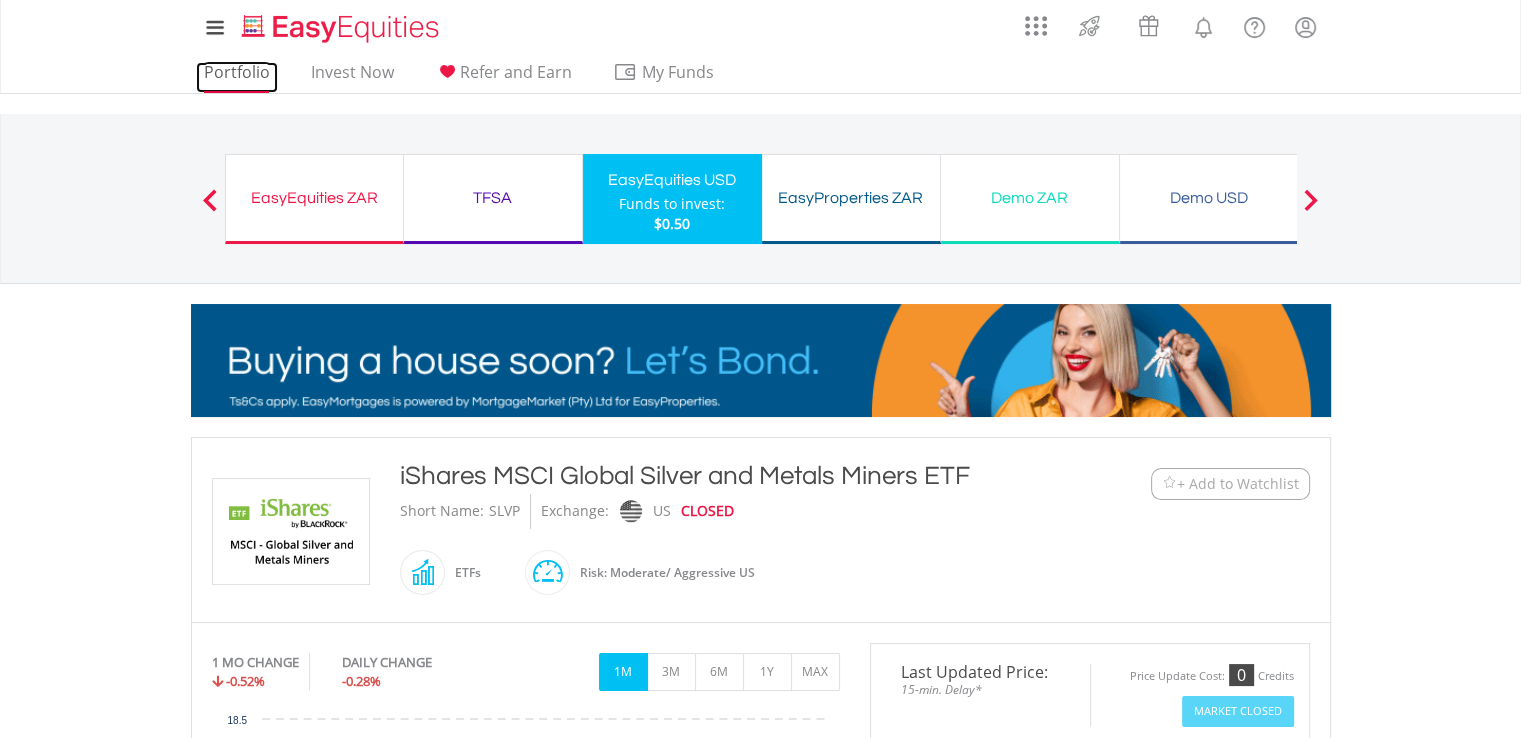 click on "Portfolio" at bounding box center [237, 77] 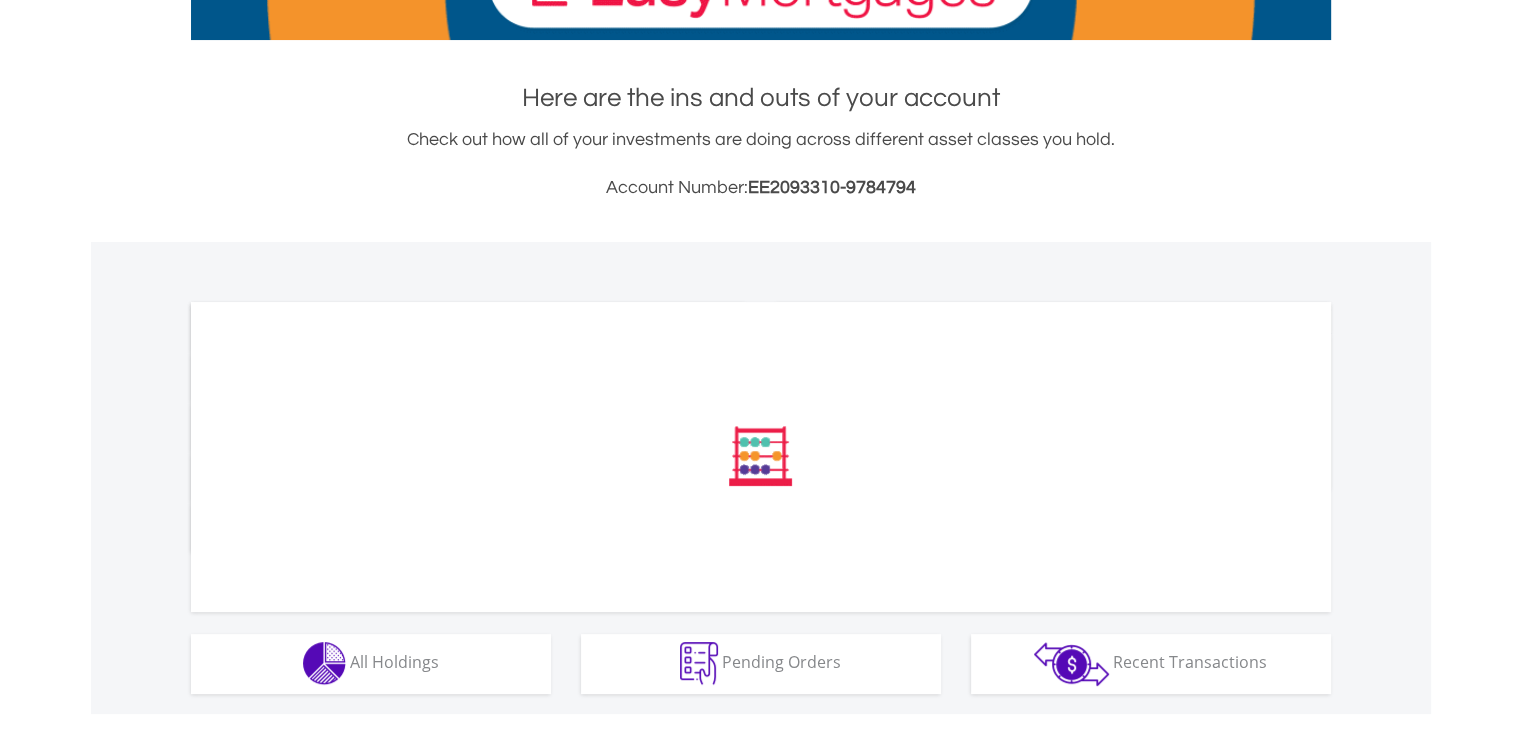scroll, scrollTop: 400, scrollLeft: 0, axis: vertical 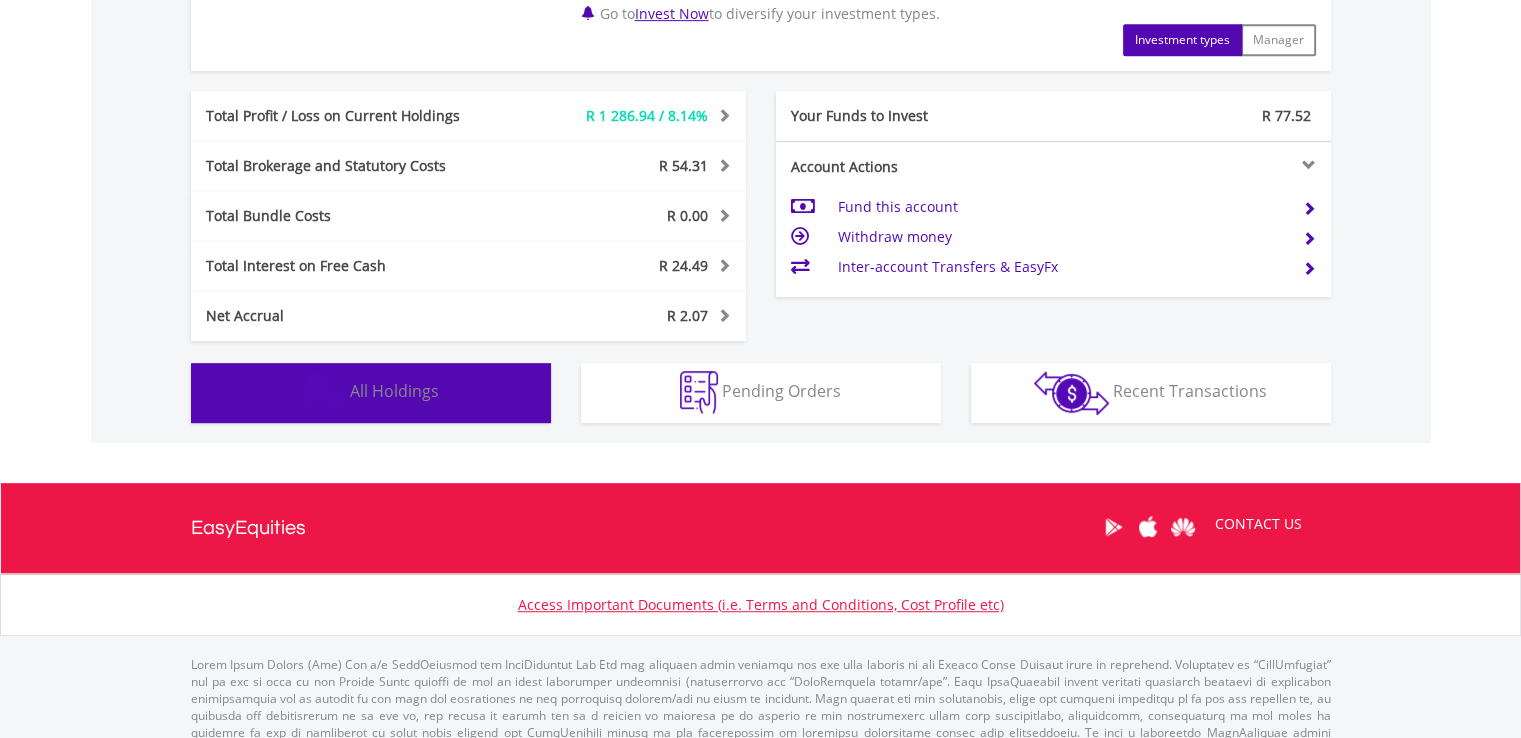 click on "Holdings
All Holdings" at bounding box center [371, 393] 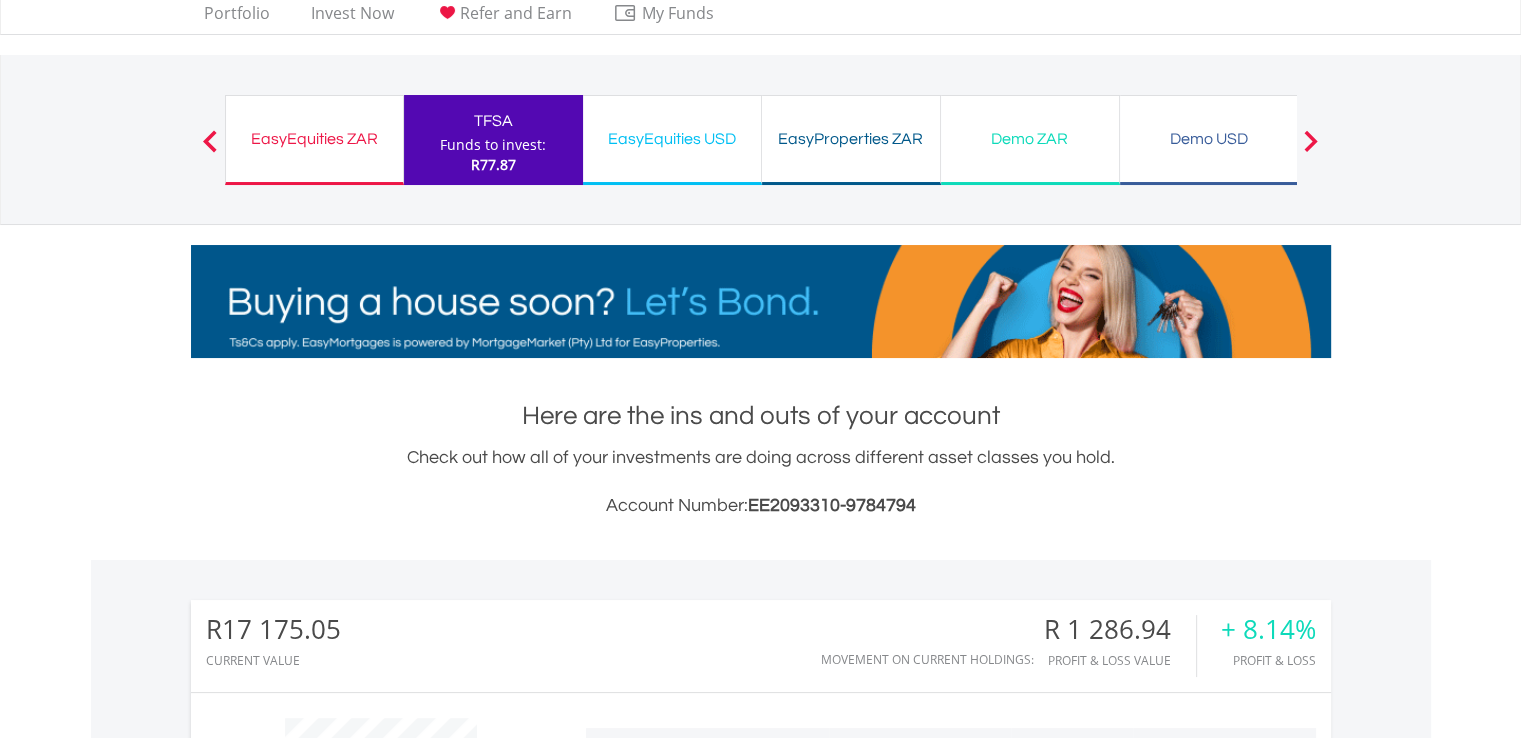 scroll, scrollTop: 0, scrollLeft: 0, axis: both 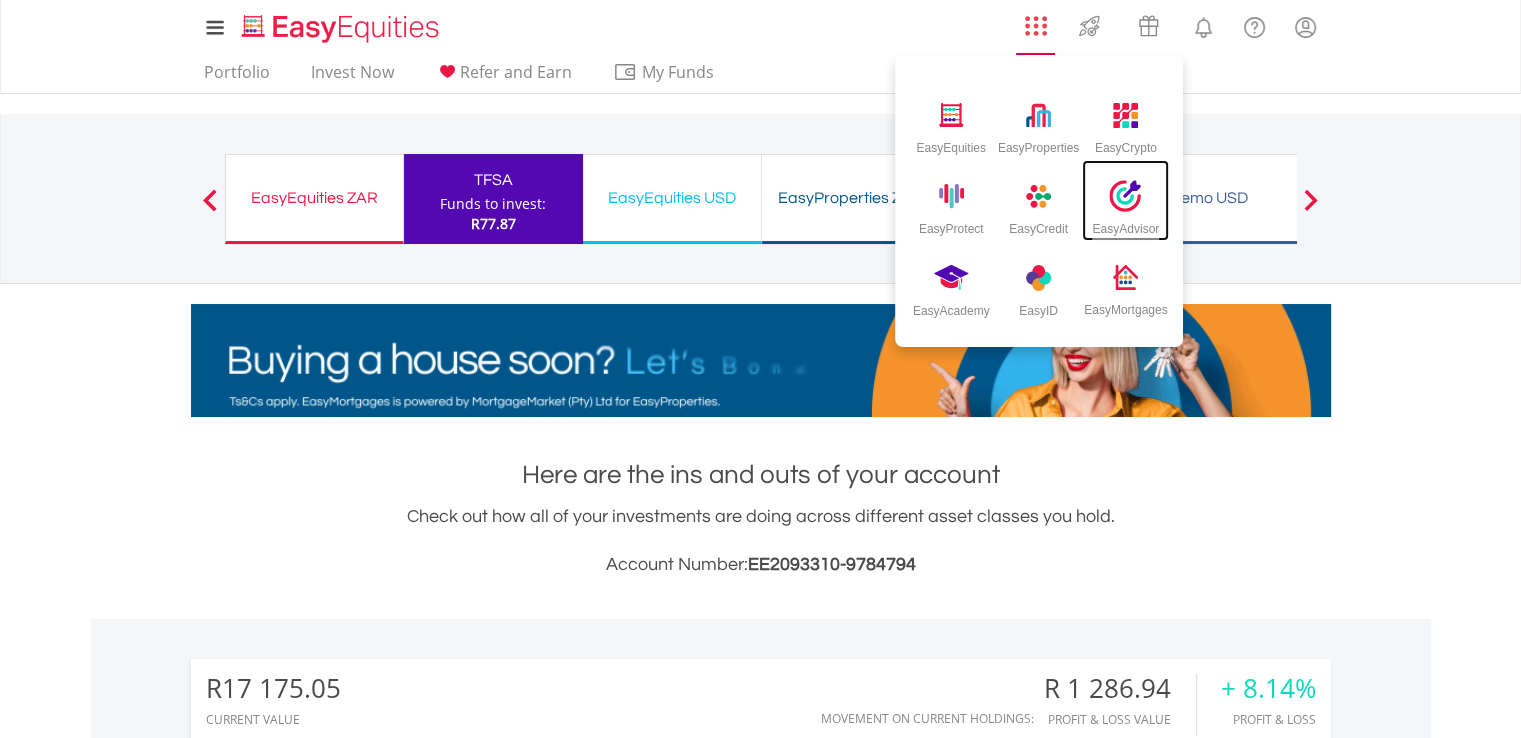 click on "EasyAdvisor" at bounding box center [1125, 200] 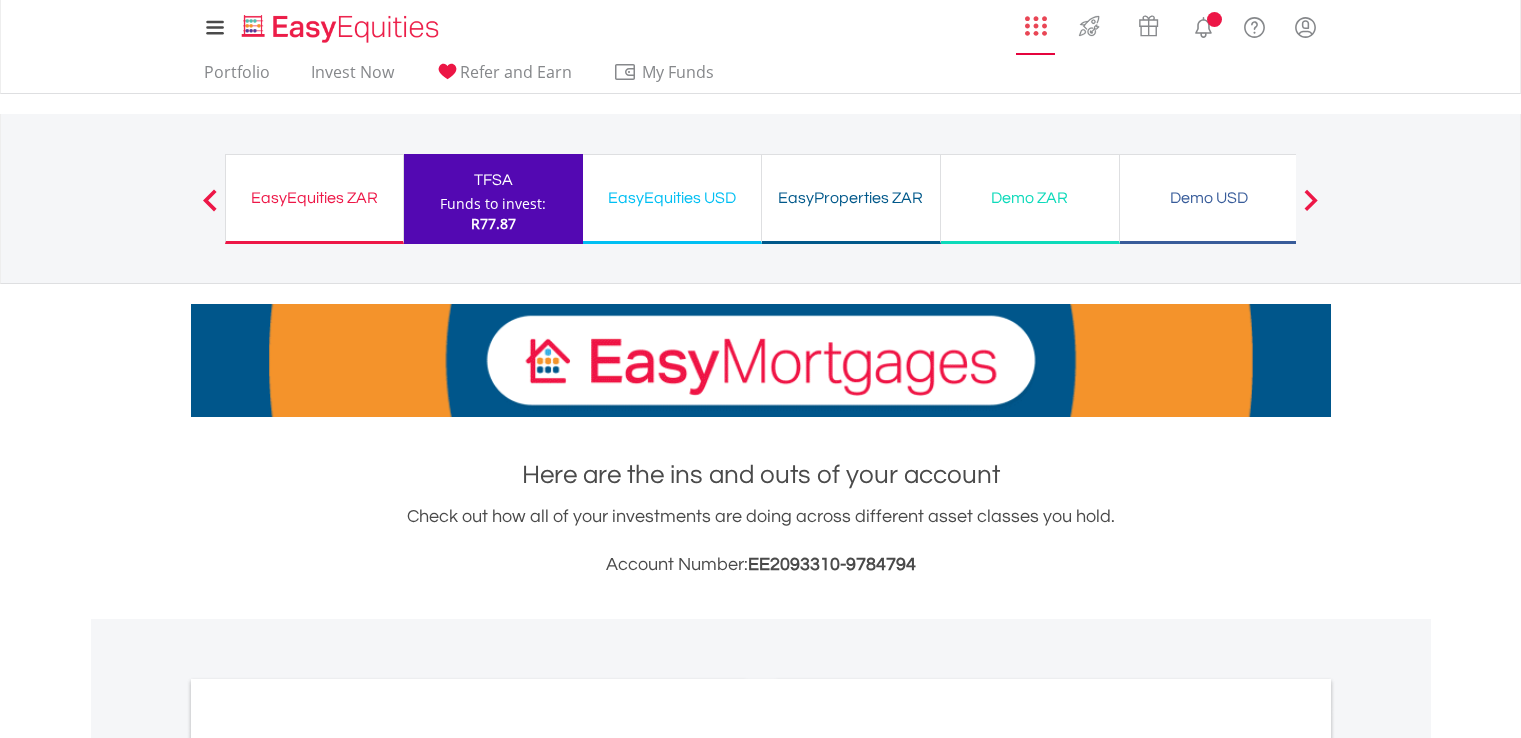 scroll, scrollTop: 0, scrollLeft: 0, axis: both 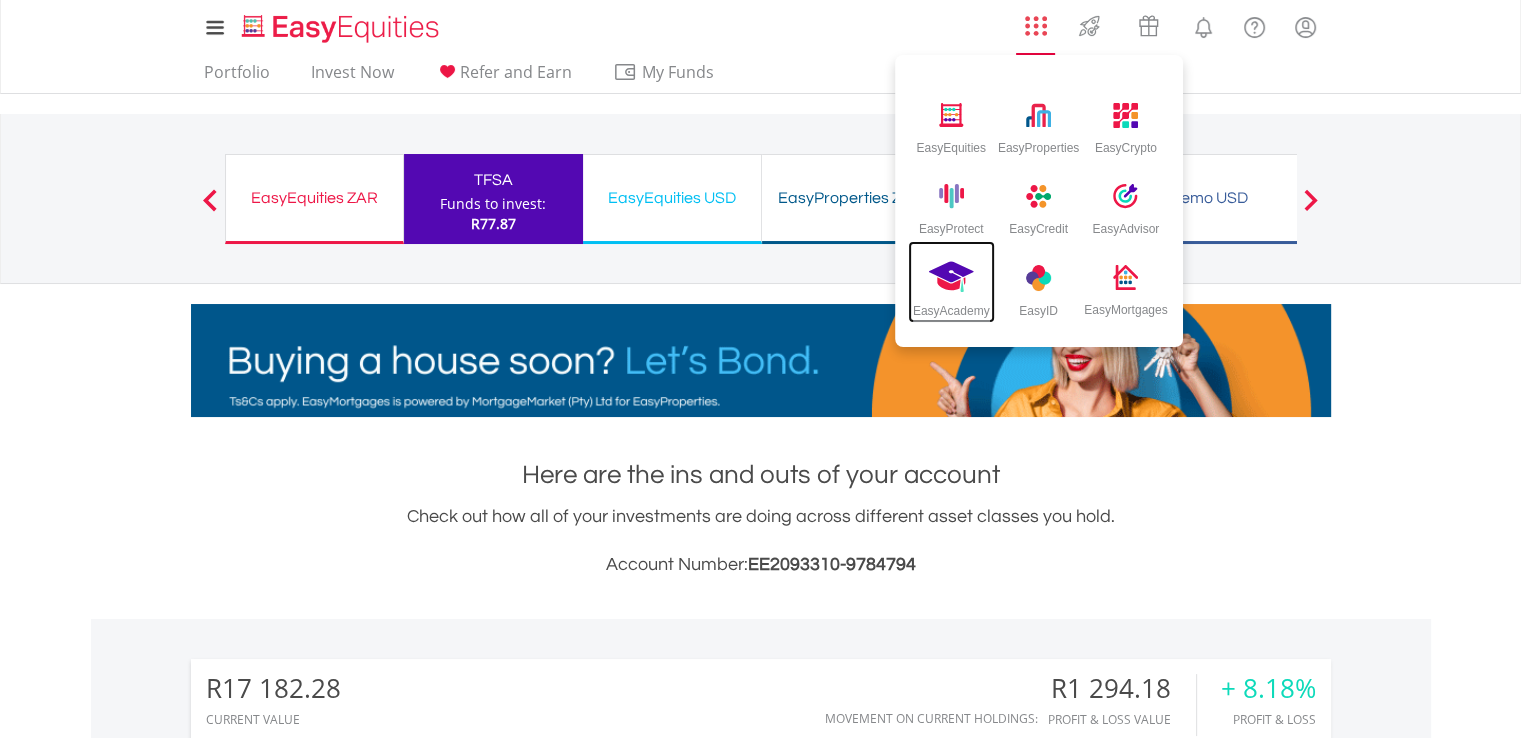 click at bounding box center [951, 277] 